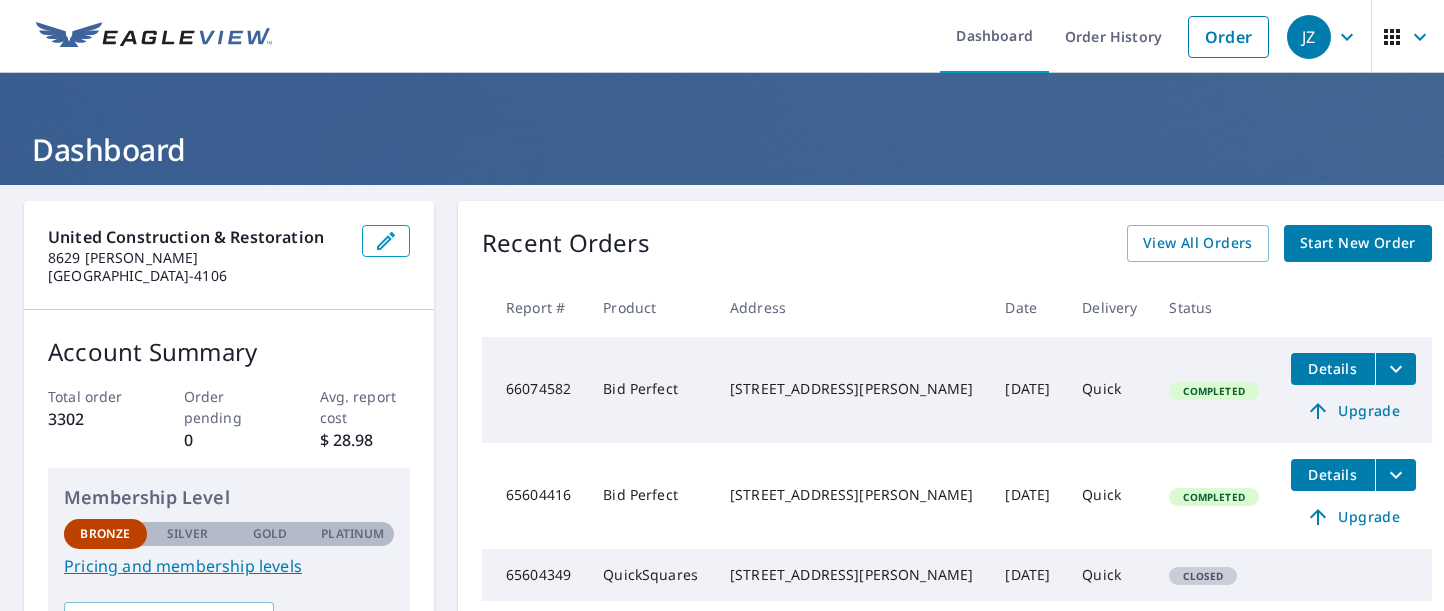 scroll, scrollTop: 0, scrollLeft: 0, axis: both 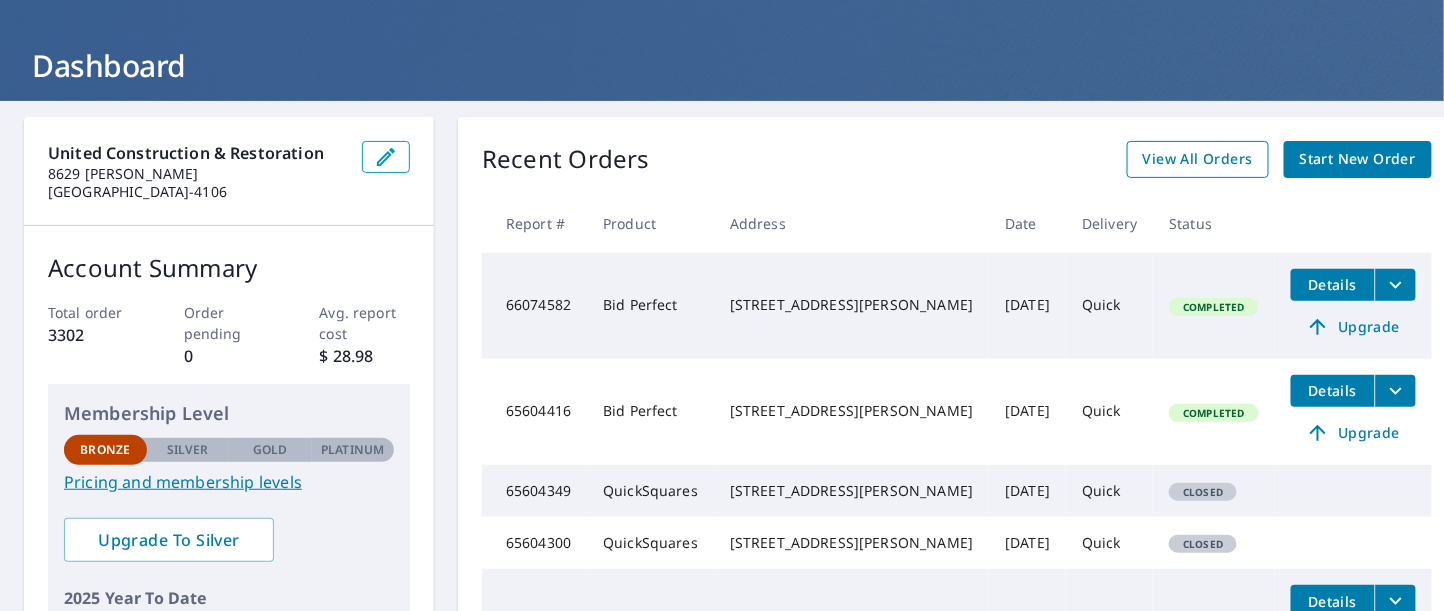 click on "View All Orders" at bounding box center (1198, 159) 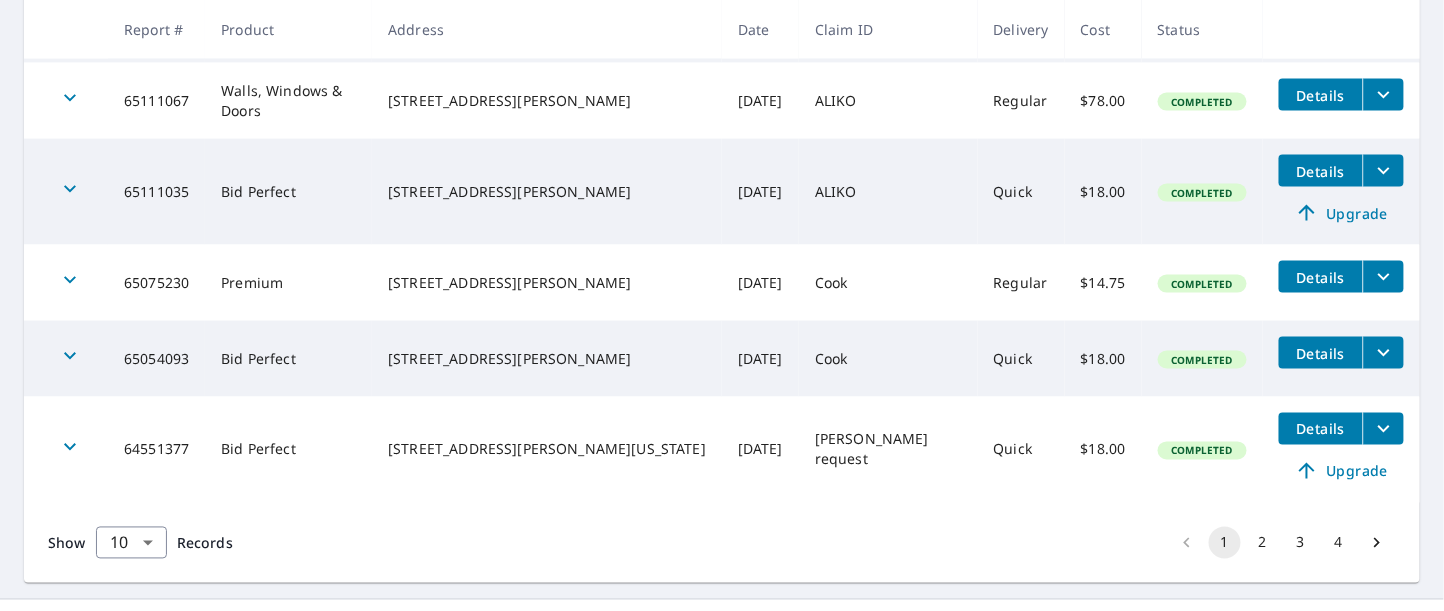 scroll, scrollTop: 883, scrollLeft: 0, axis: vertical 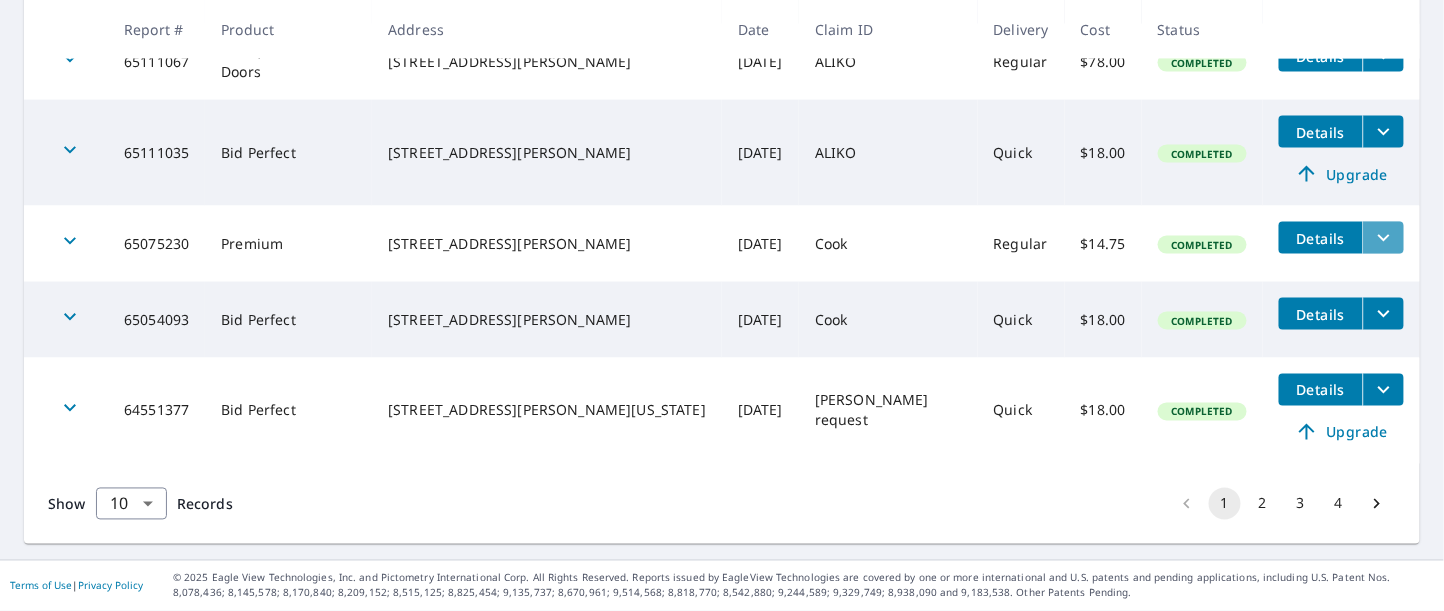 click 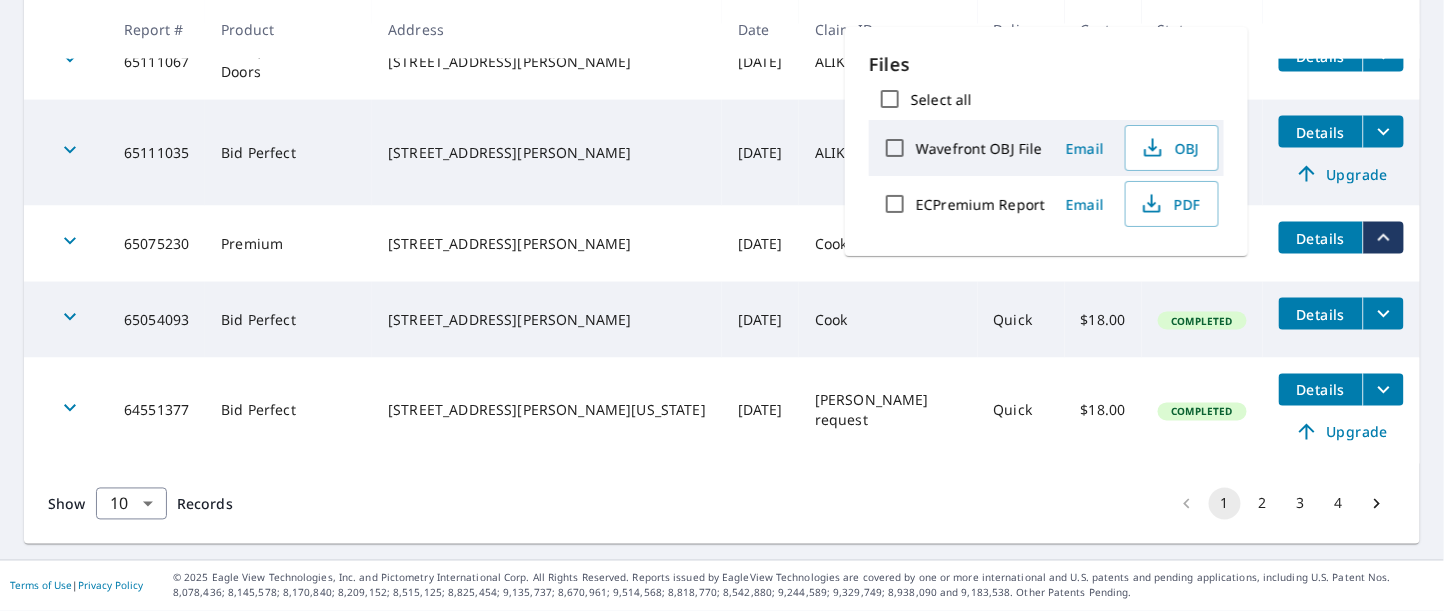 click on "Details" at bounding box center [1321, 238] 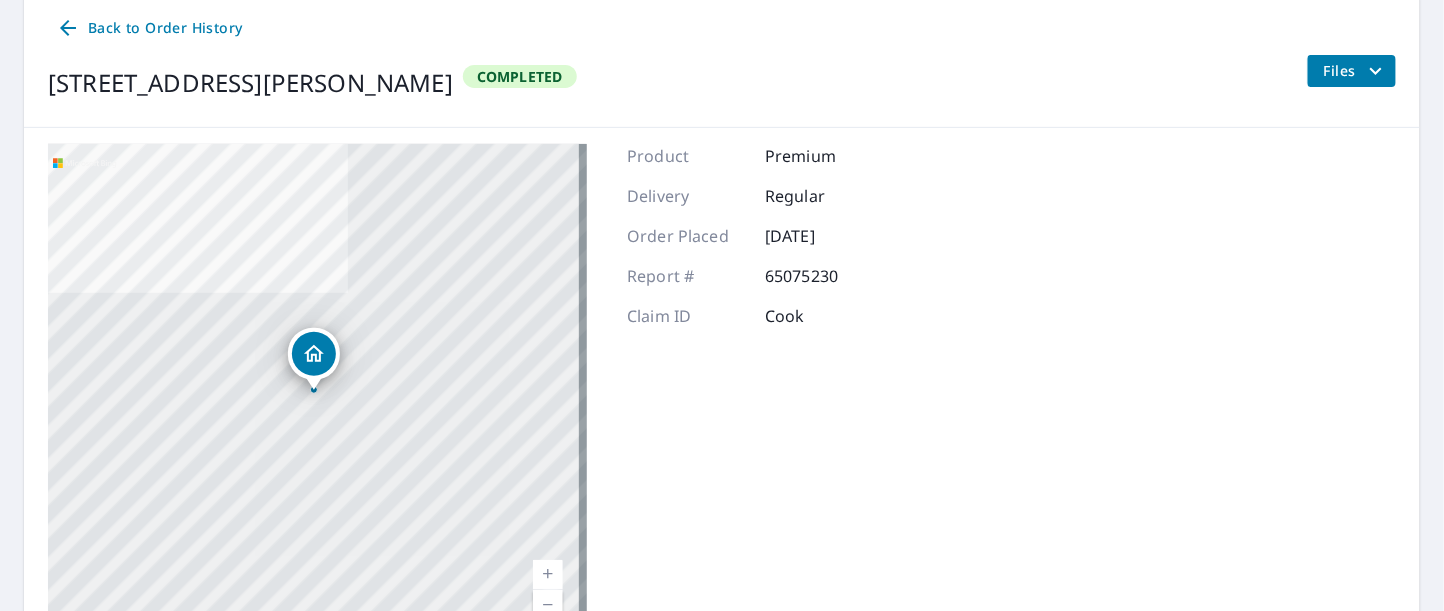 scroll, scrollTop: 175, scrollLeft: 0, axis: vertical 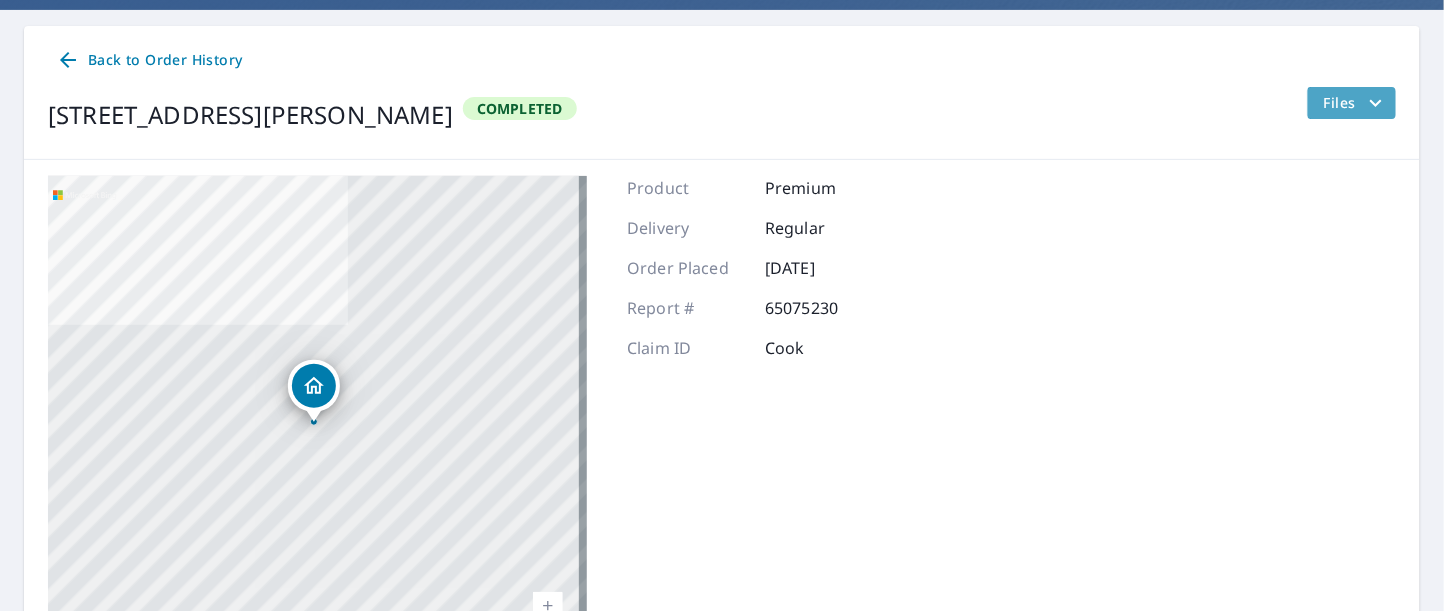 click 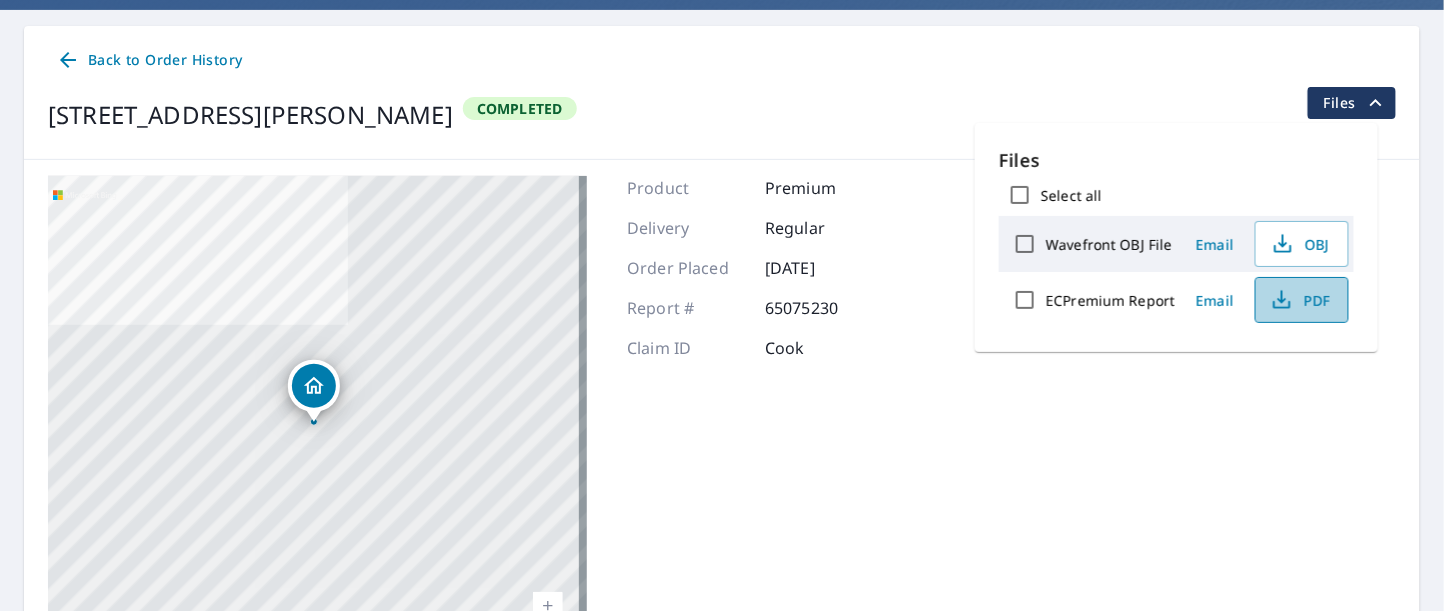 click on "PDF" at bounding box center (1300, 300) 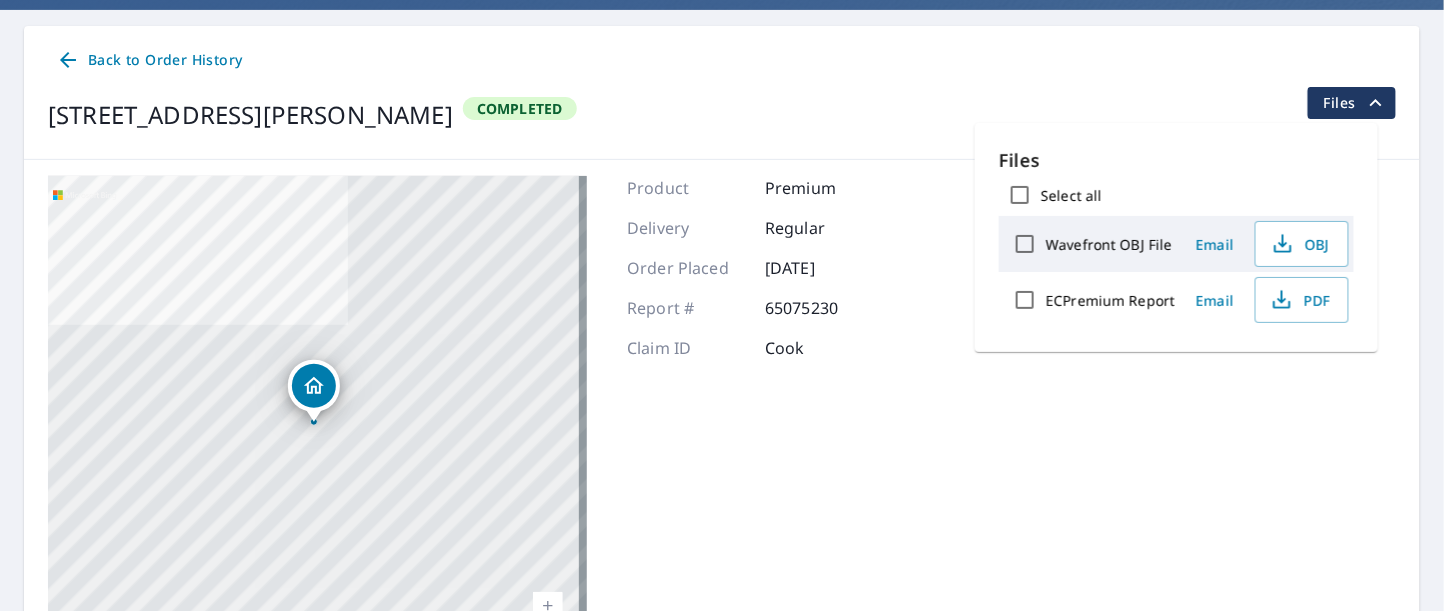 scroll, scrollTop: 0, scrollLeft: 0, axis: both 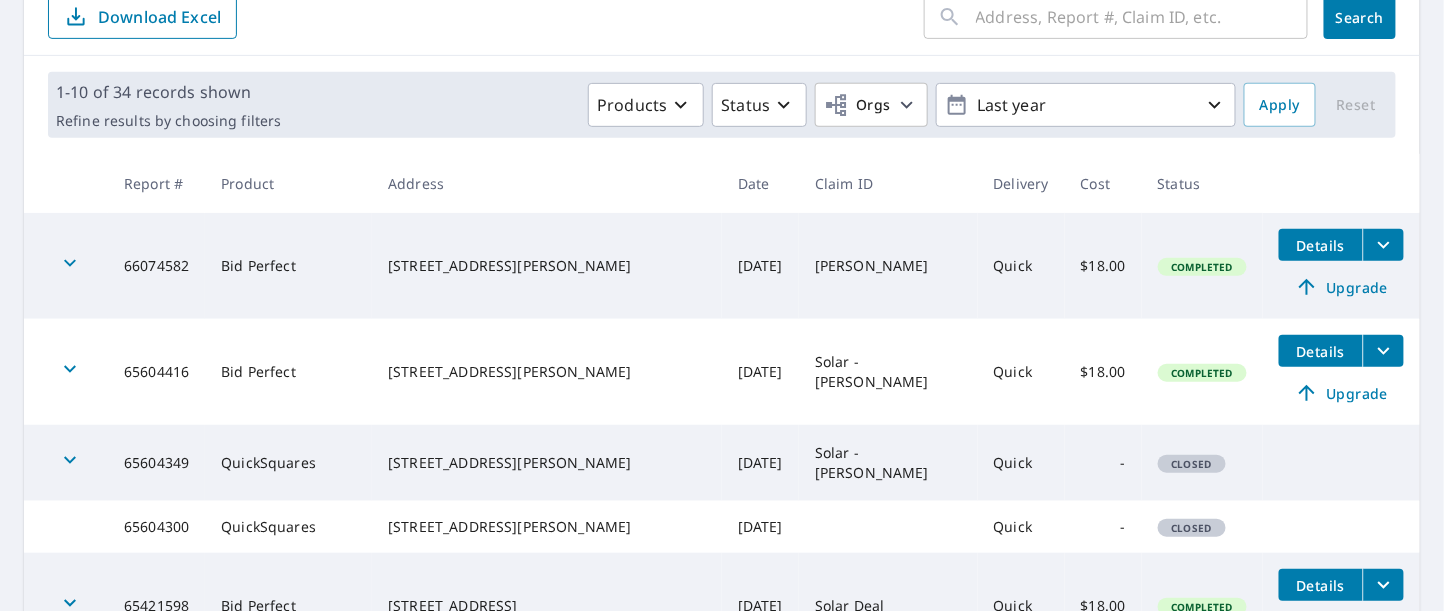 click at bounding box center [1142, 17] 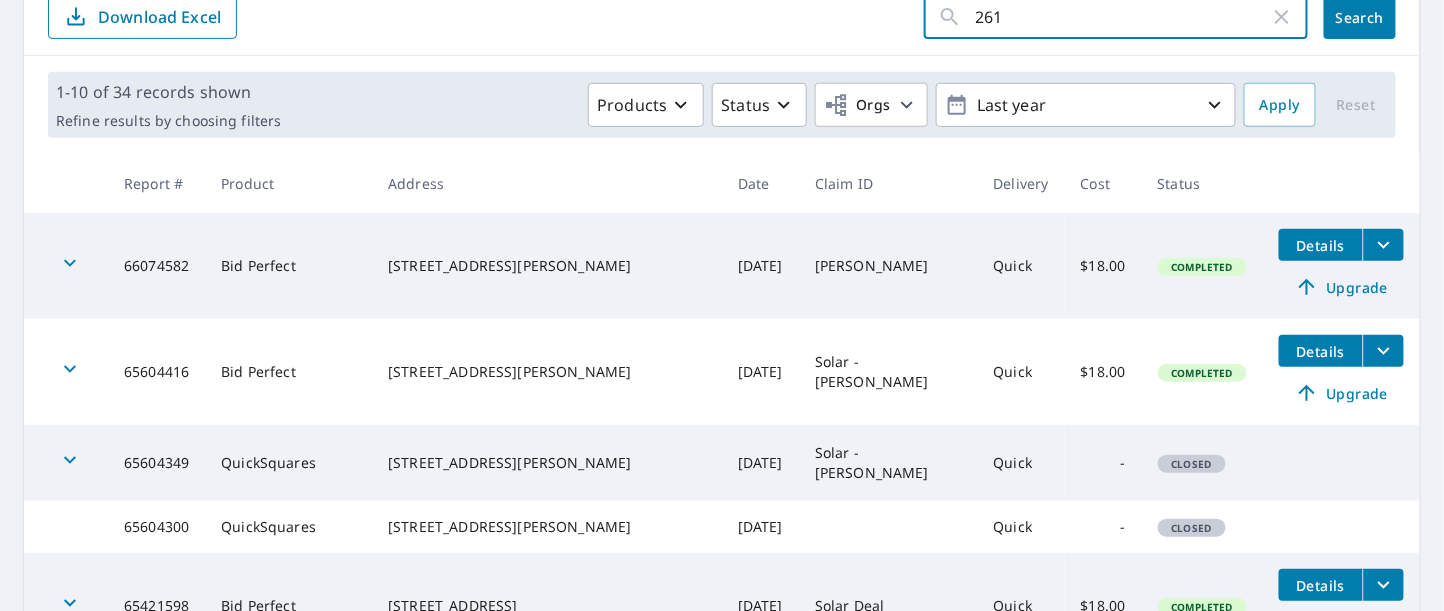 type on "2611" 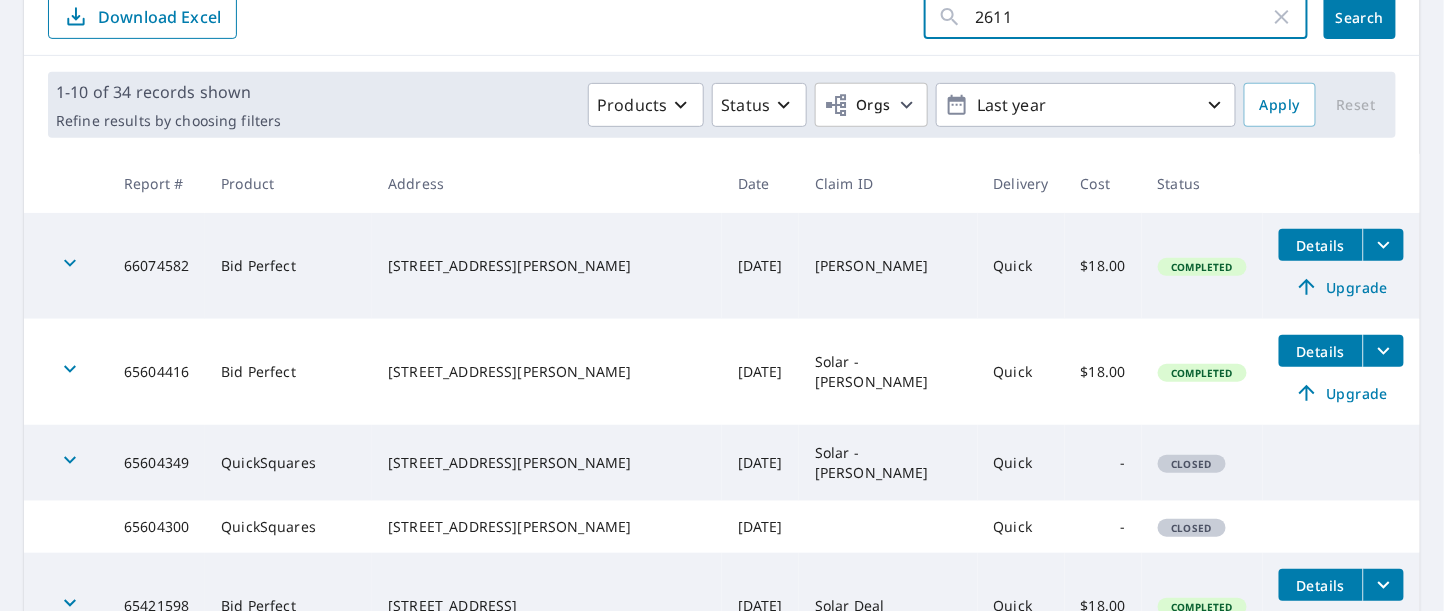 click on "Search" 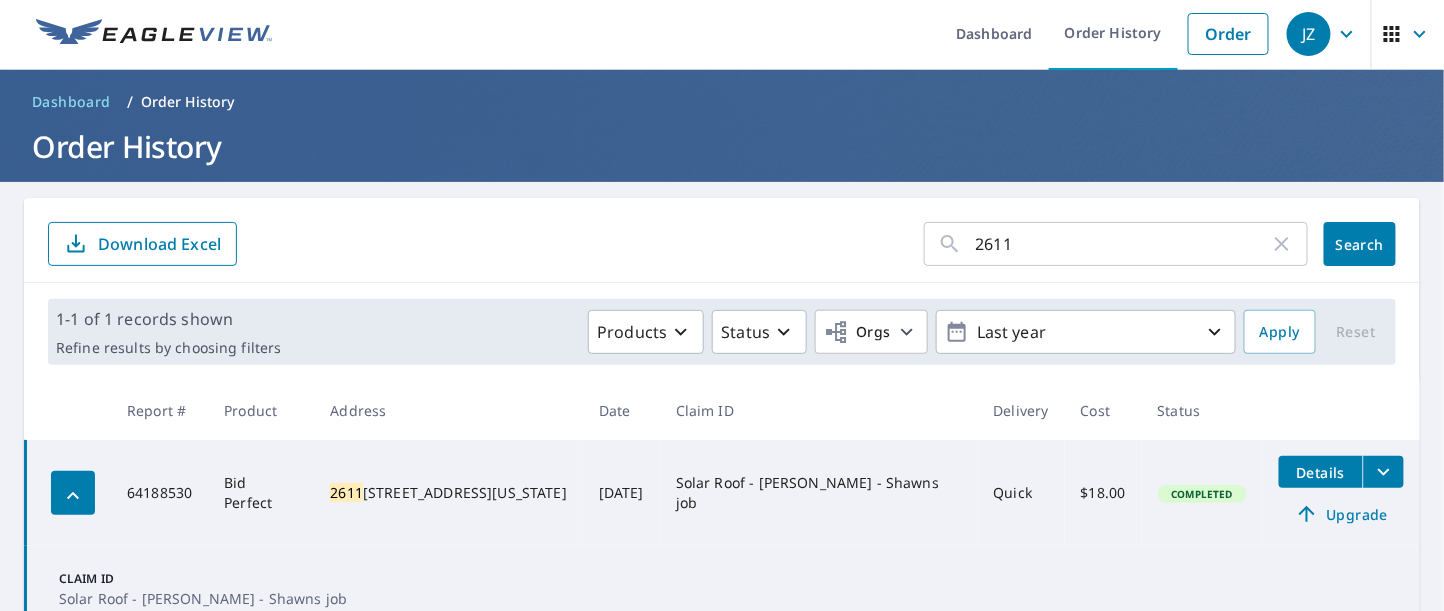 scroll, scrollTop: 90, scrollLeft: 0, axis: vertical 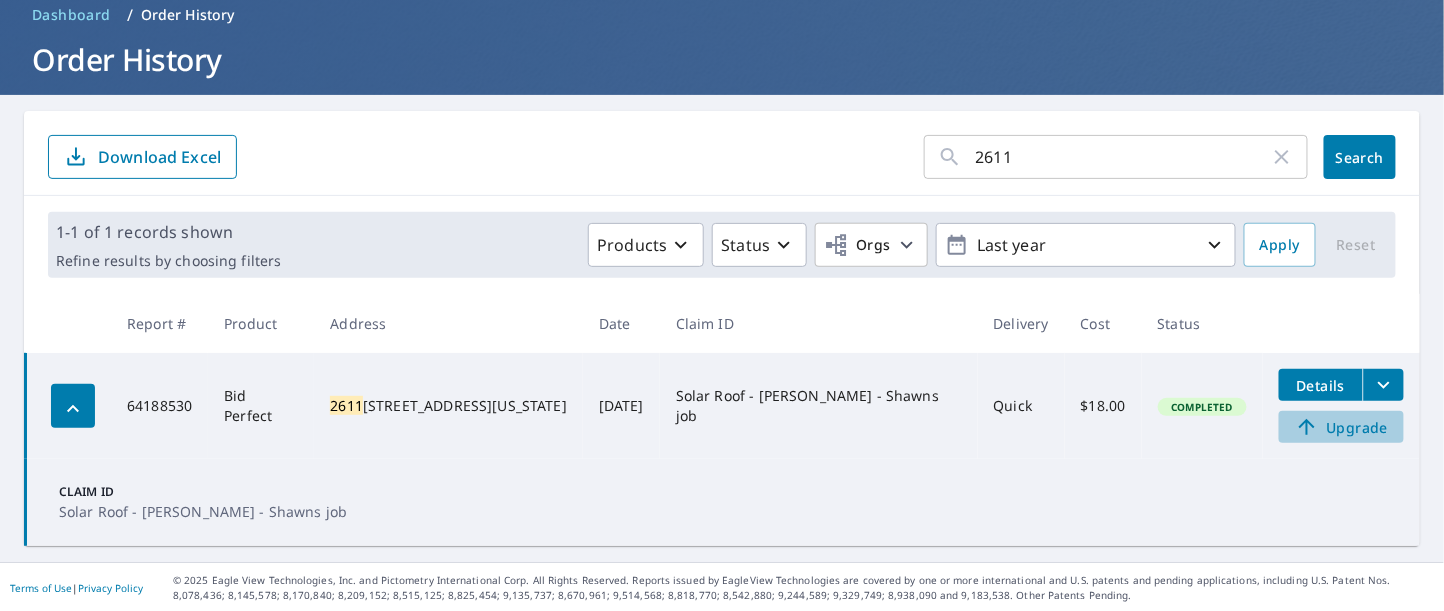click on "Upgrade" at bounding box center (1341, 427) 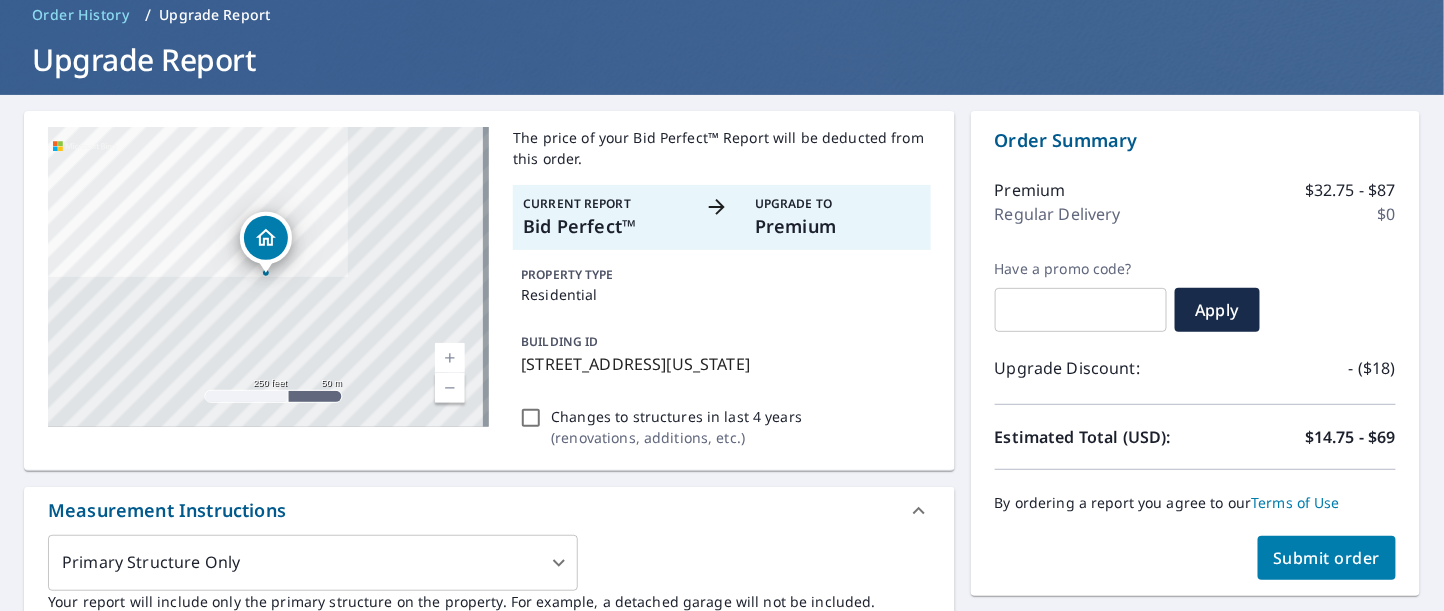 click on "Changes to structures in last 4 years ( renovations, additions, etc. )" at bounding box center [531, 418] 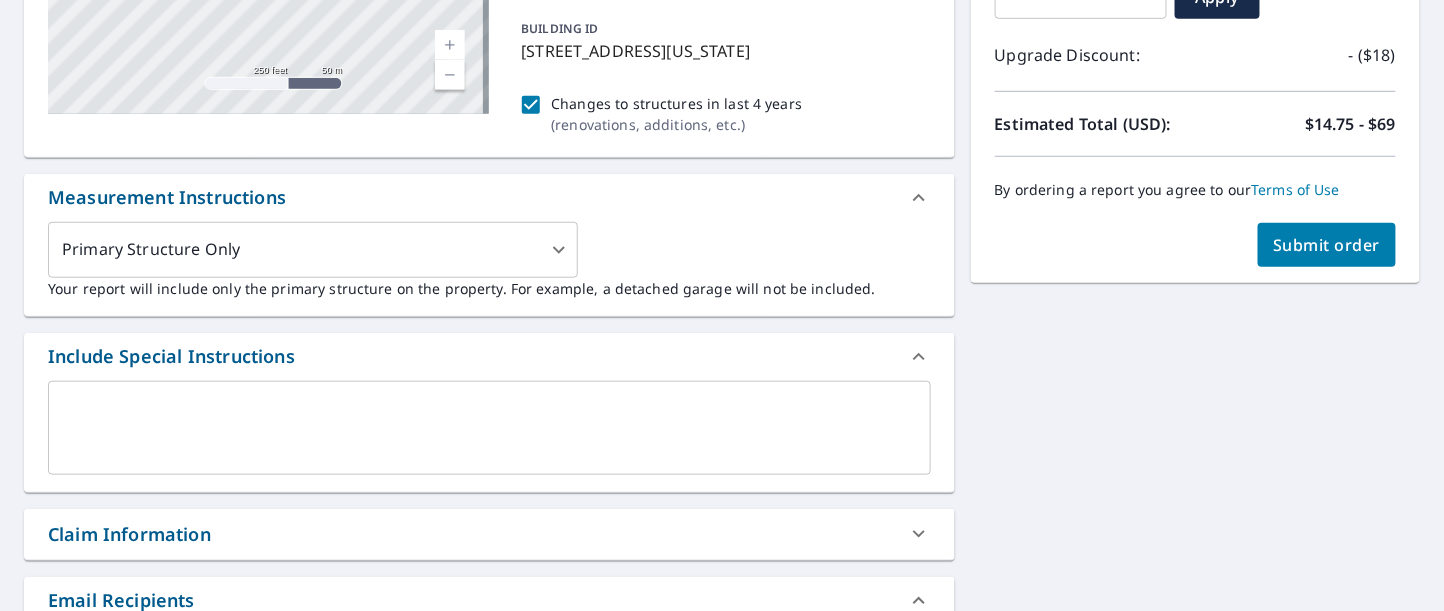 scroll, scrollTop: 411, scrollLeft: 0, axis: vertical 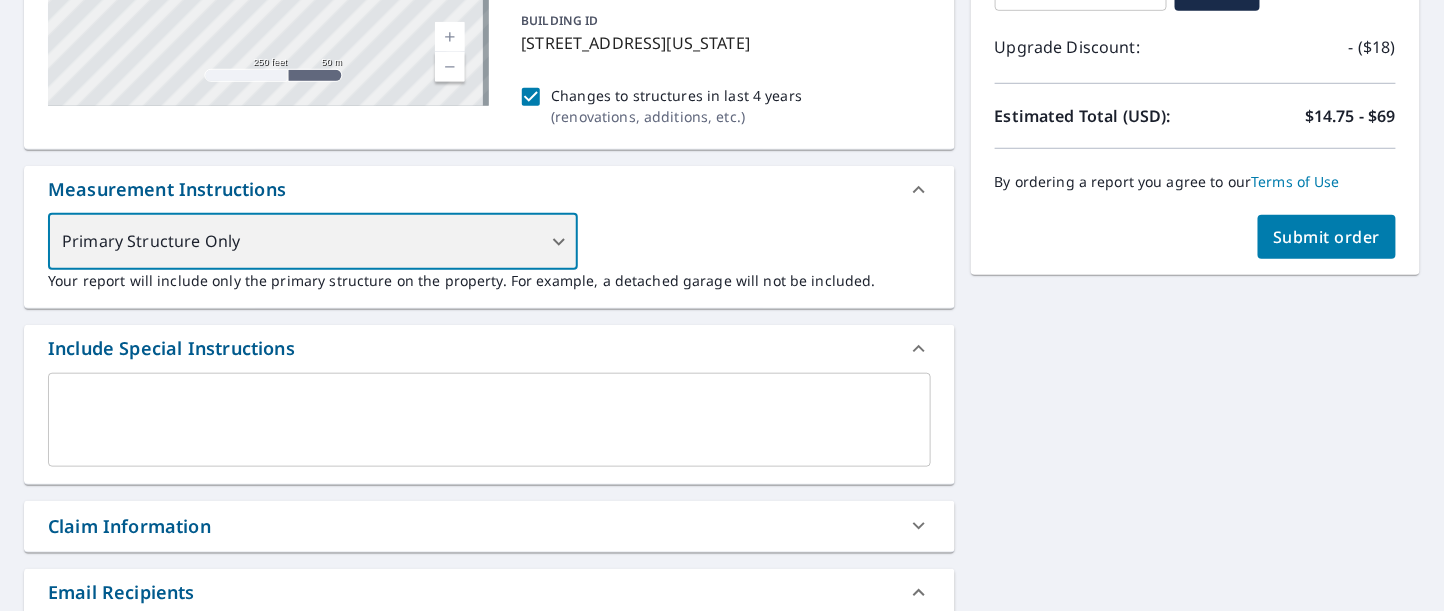 click on "Primary Structure Only" at bounding box center [313, 242] 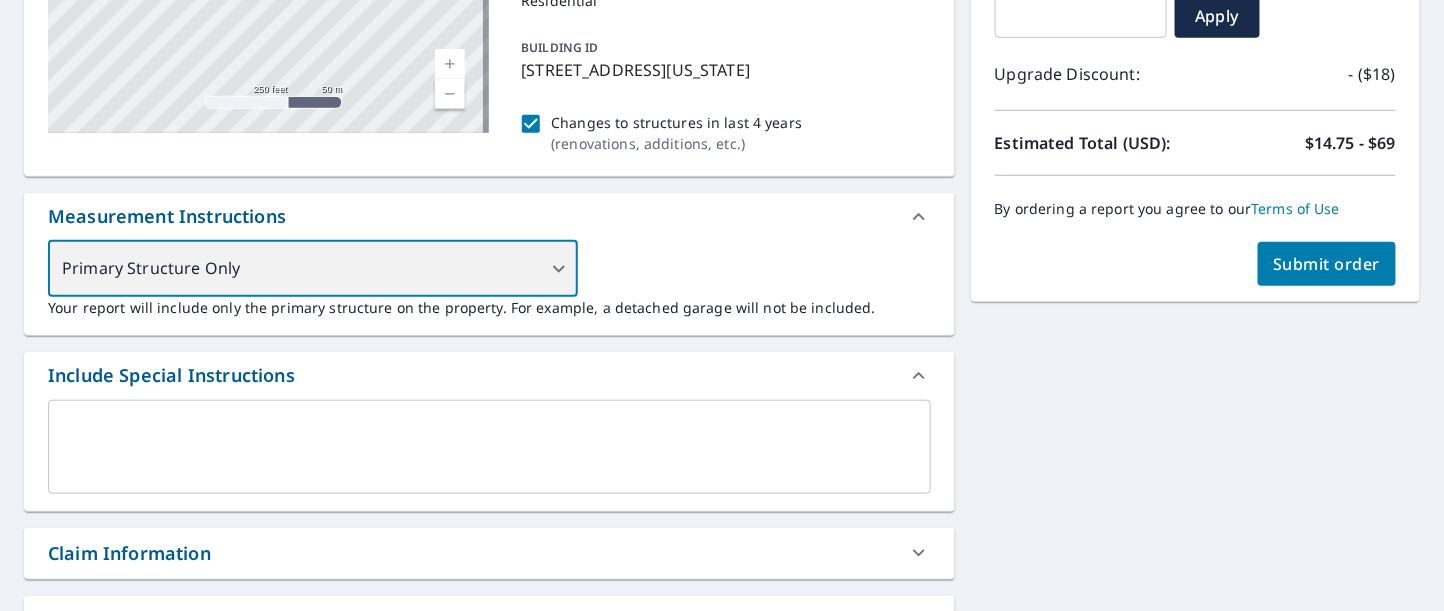 scroll, scrollTop: 385, scrollLeft: 0, axis: vertical 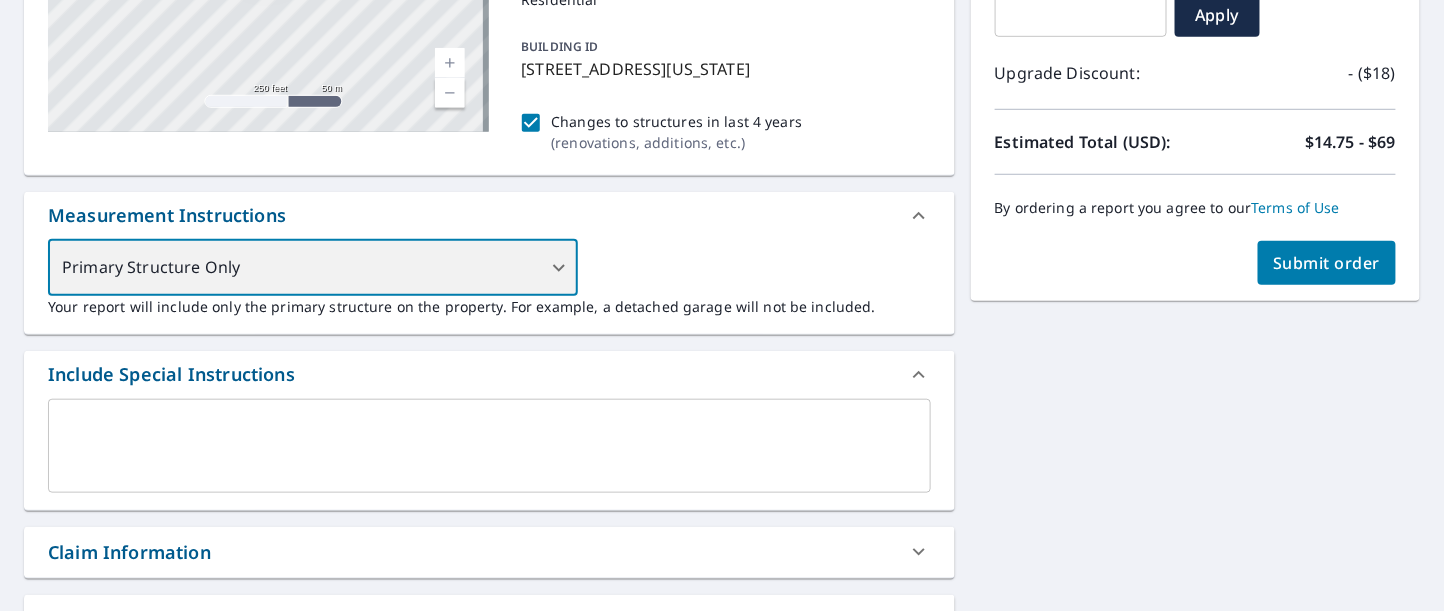 click on "Primary Structure Only" at bounding box center [313, 268] 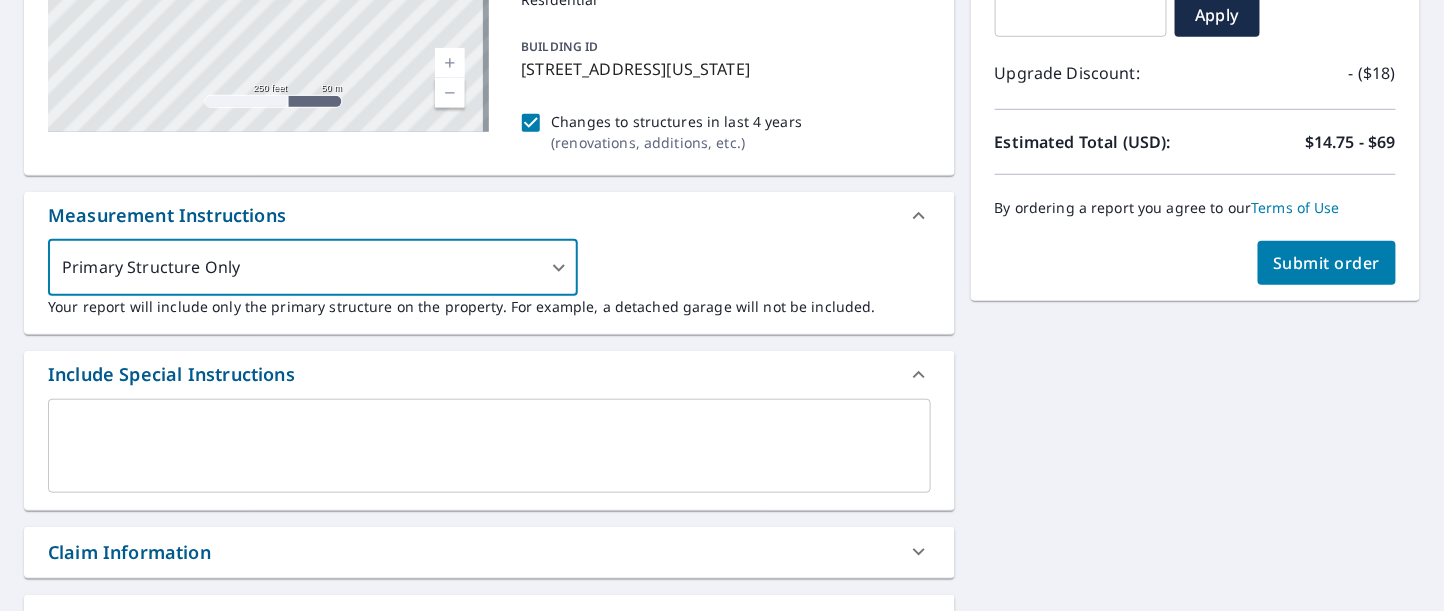 click 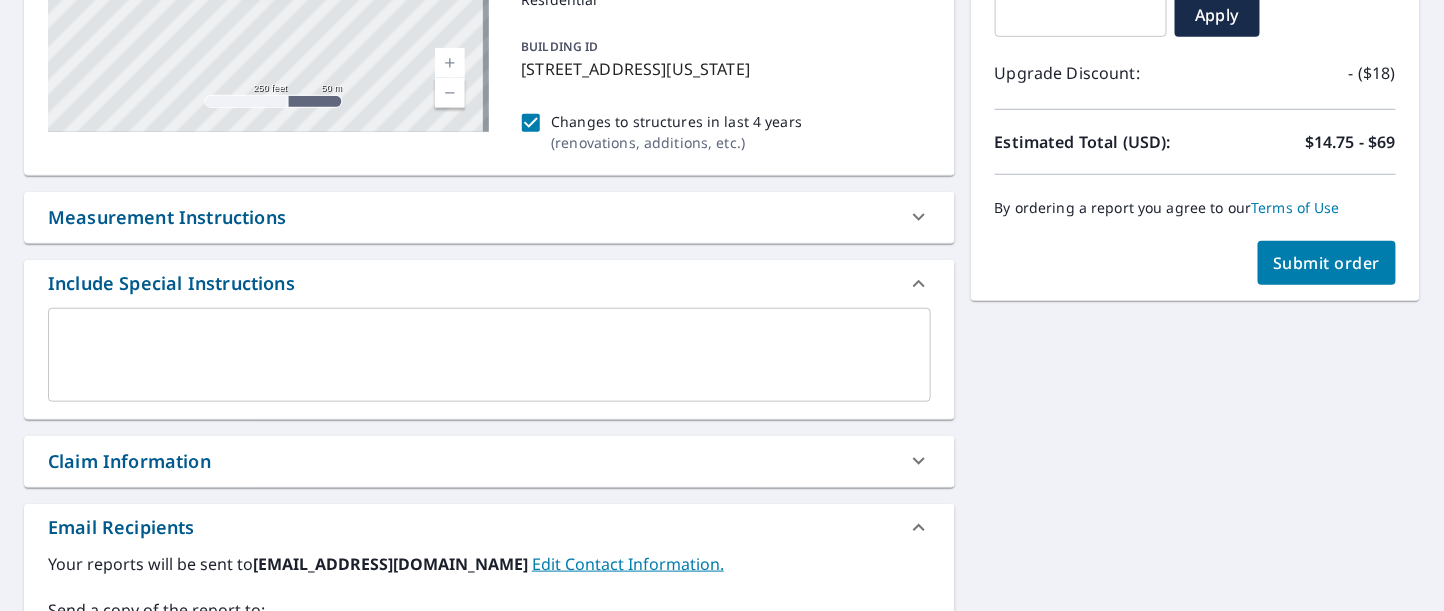 click 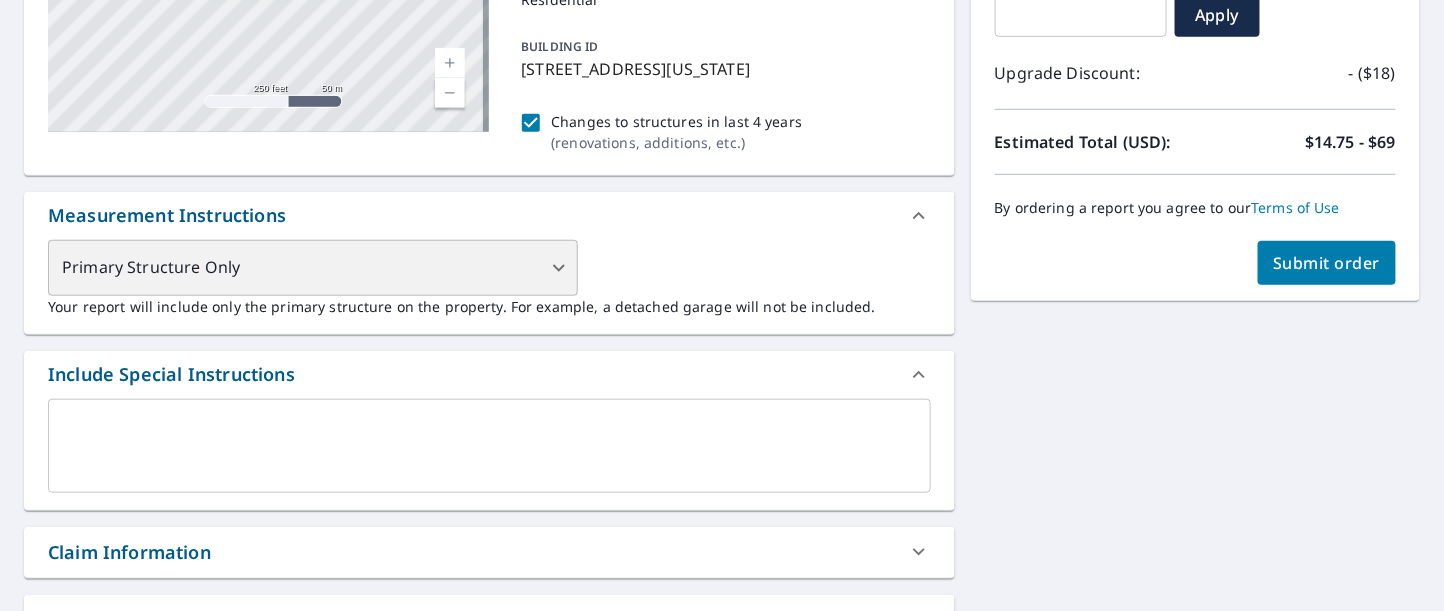 click on "Primary Structure Only" at bounding box center [313, 268] 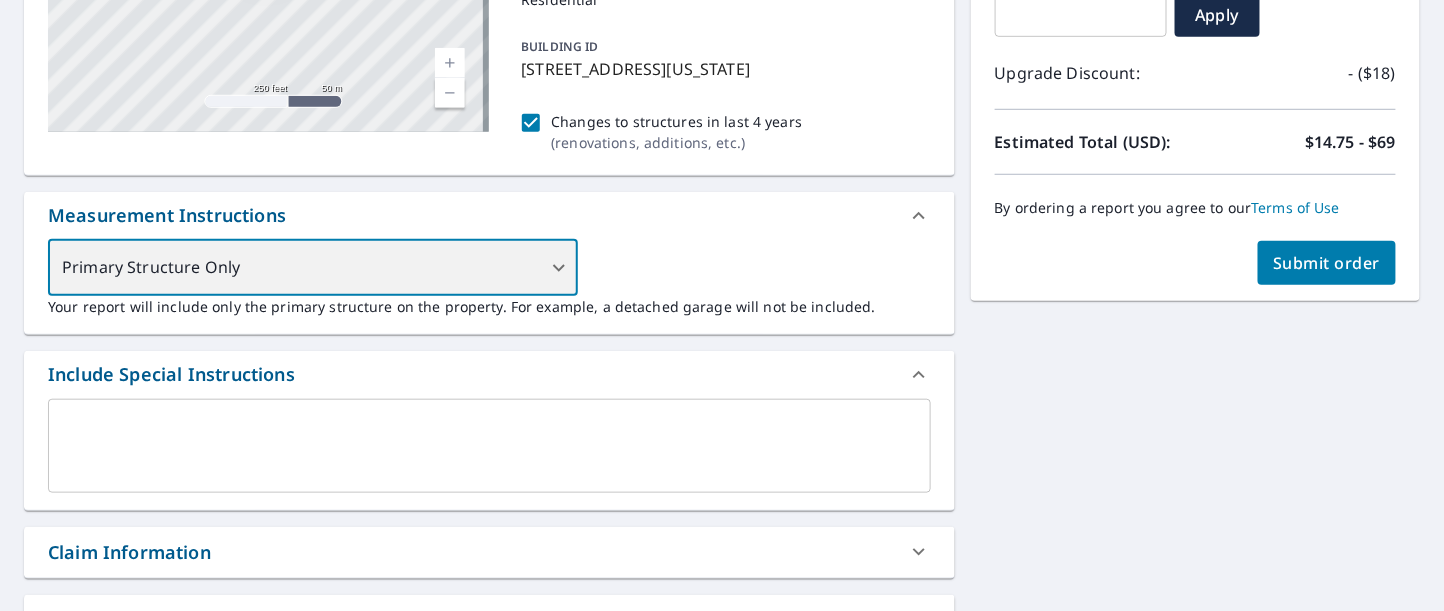 click on "Primary Structure Only" at bounding box center [313, 268] 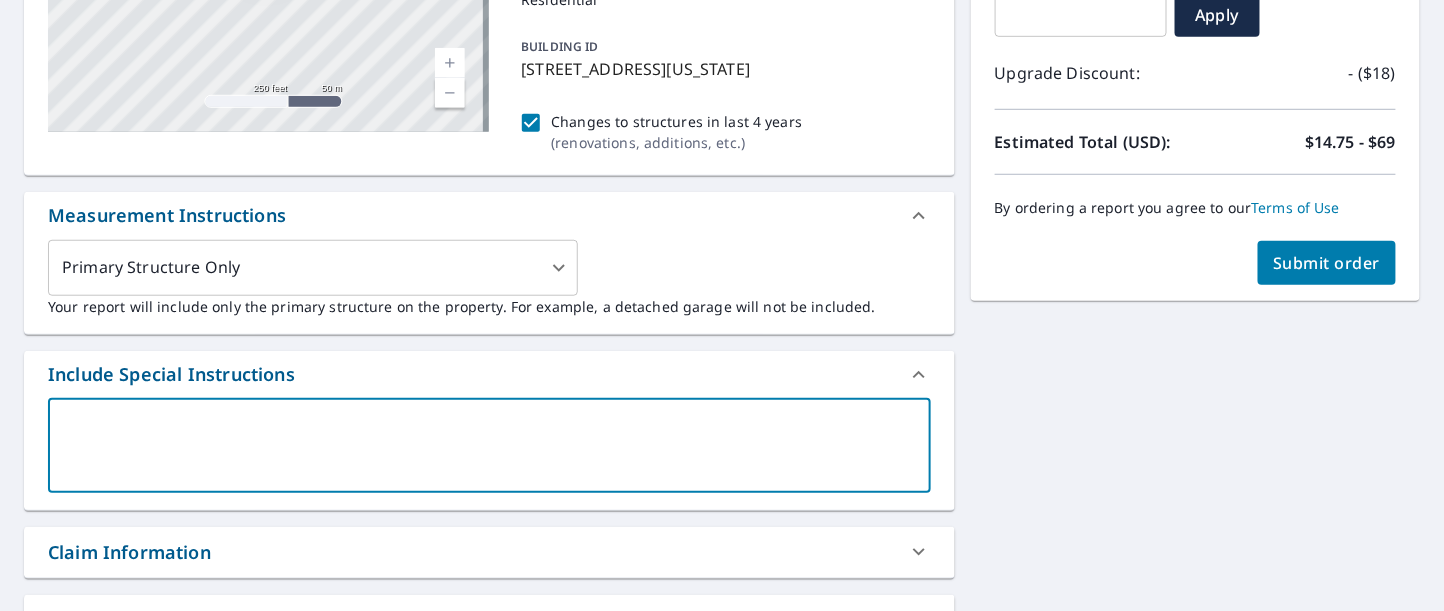 click at bounding box center (489, 445) 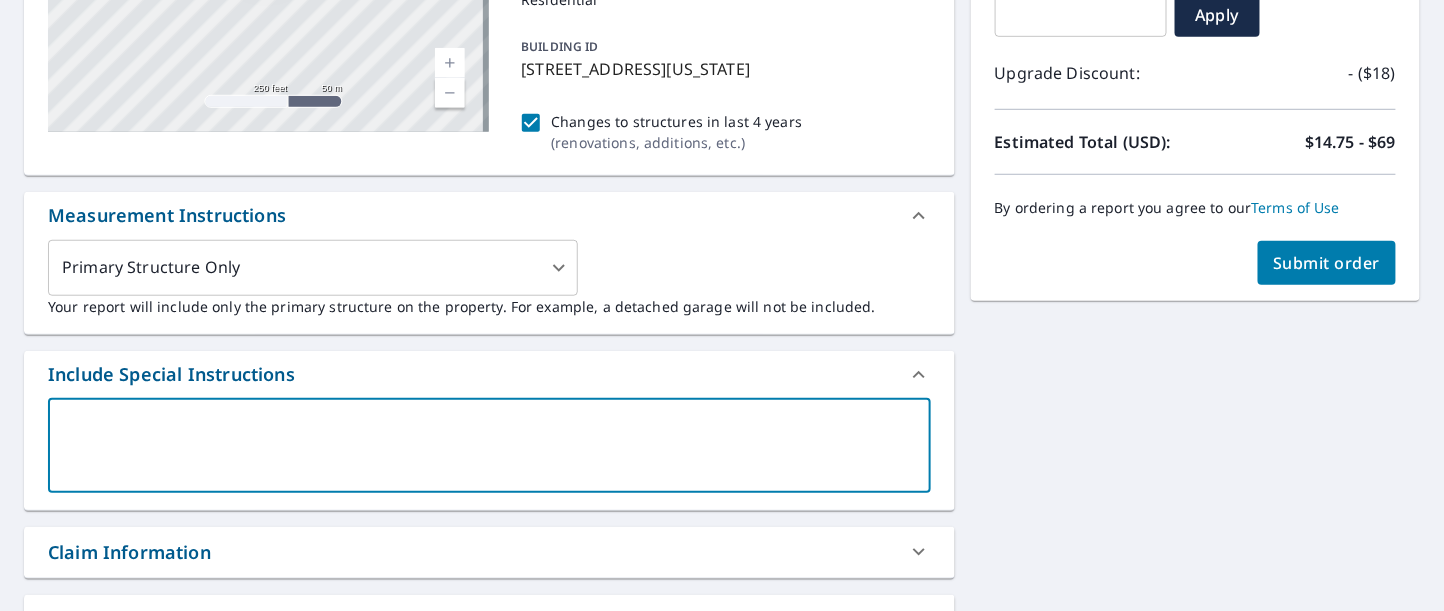 type on "I" 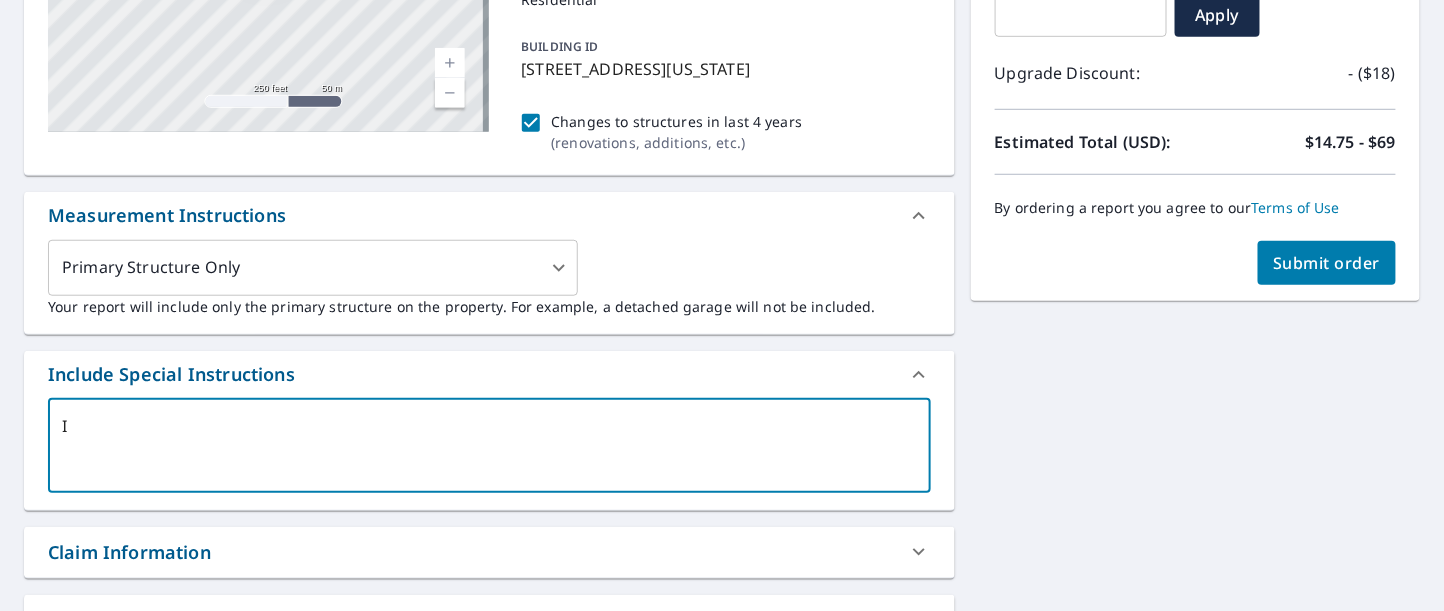 type on "In" 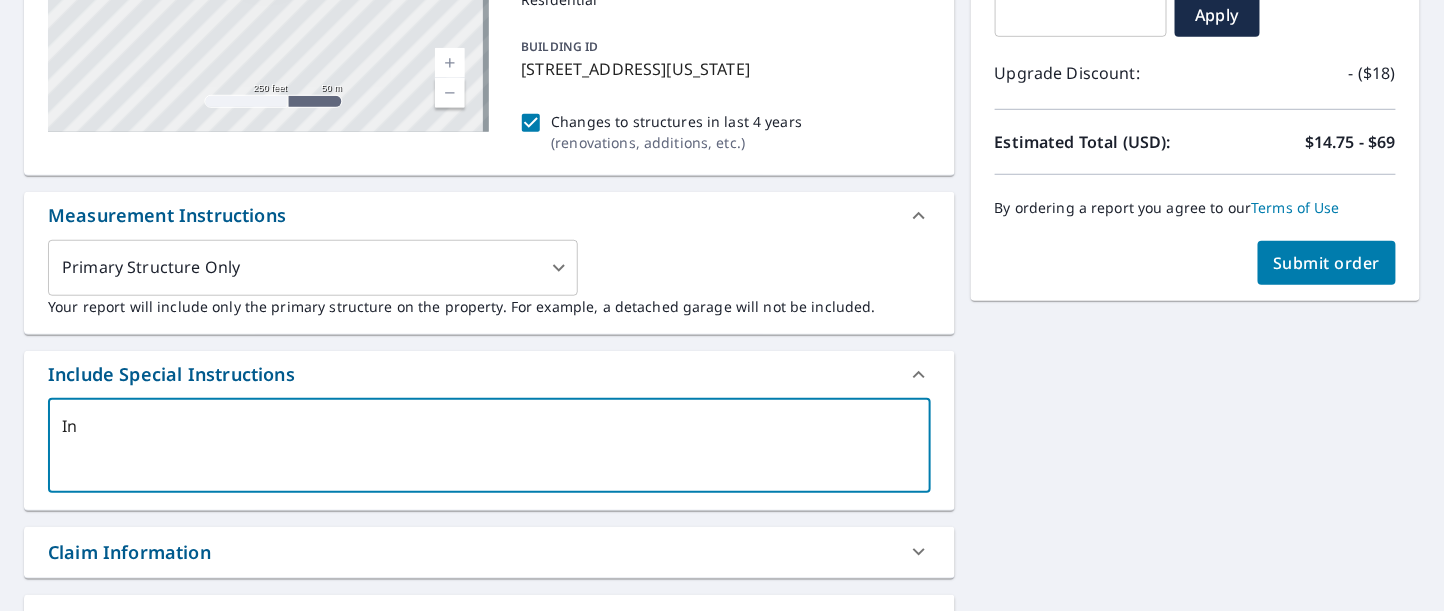 type on "Inc" 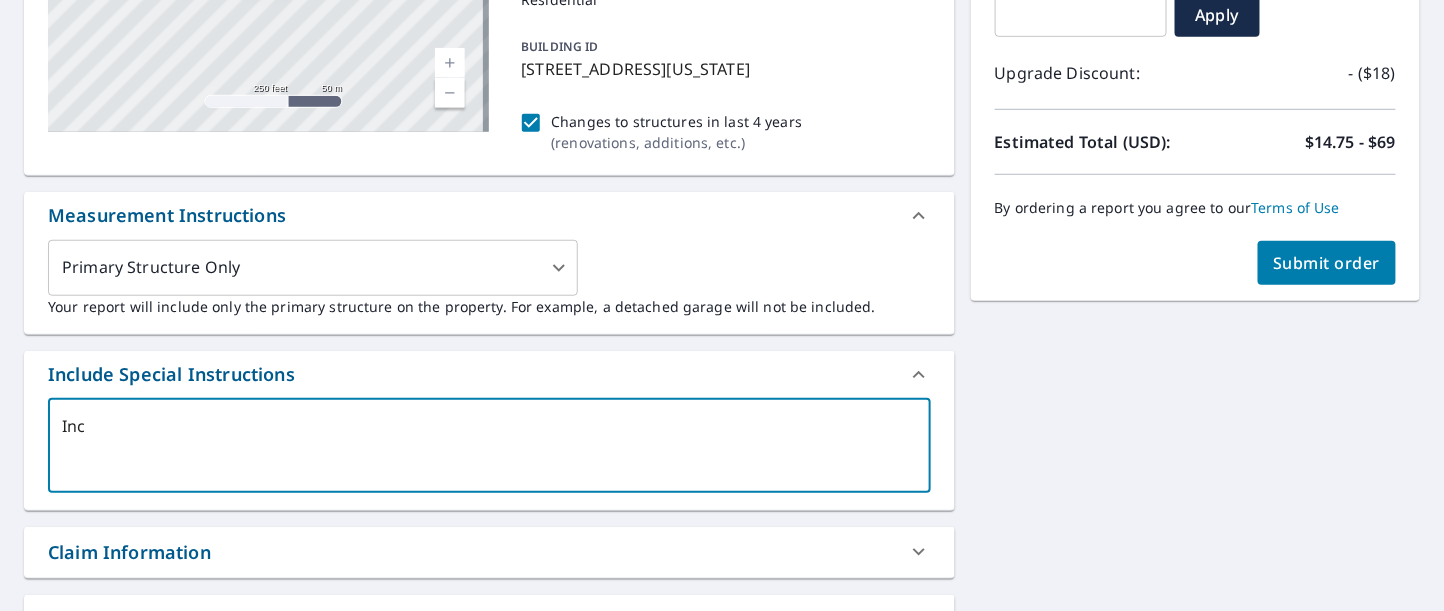 type on "Incl" 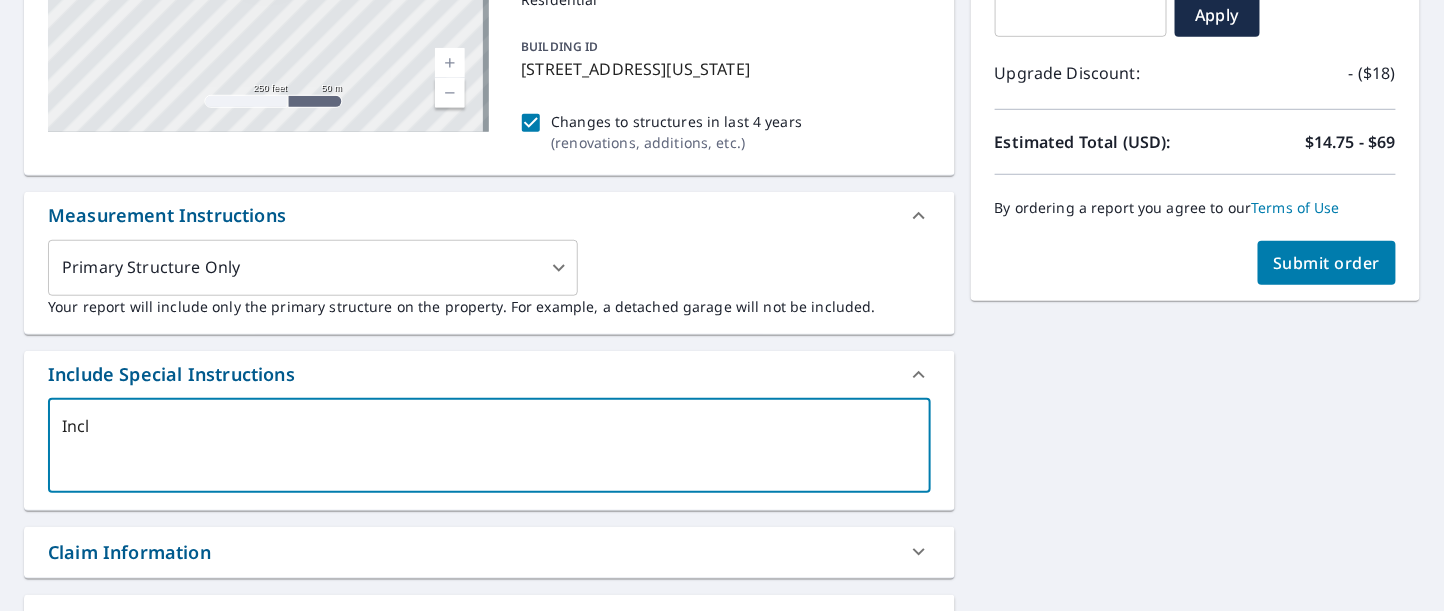 type on "x" 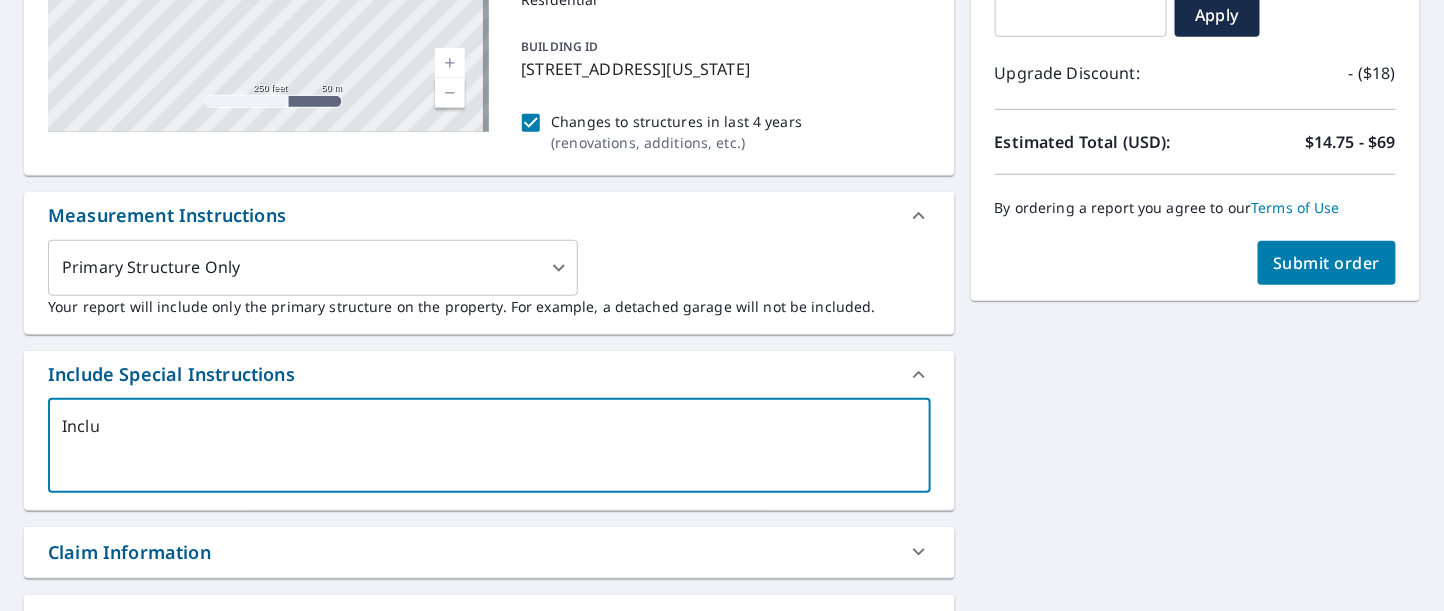 type on "Includ" 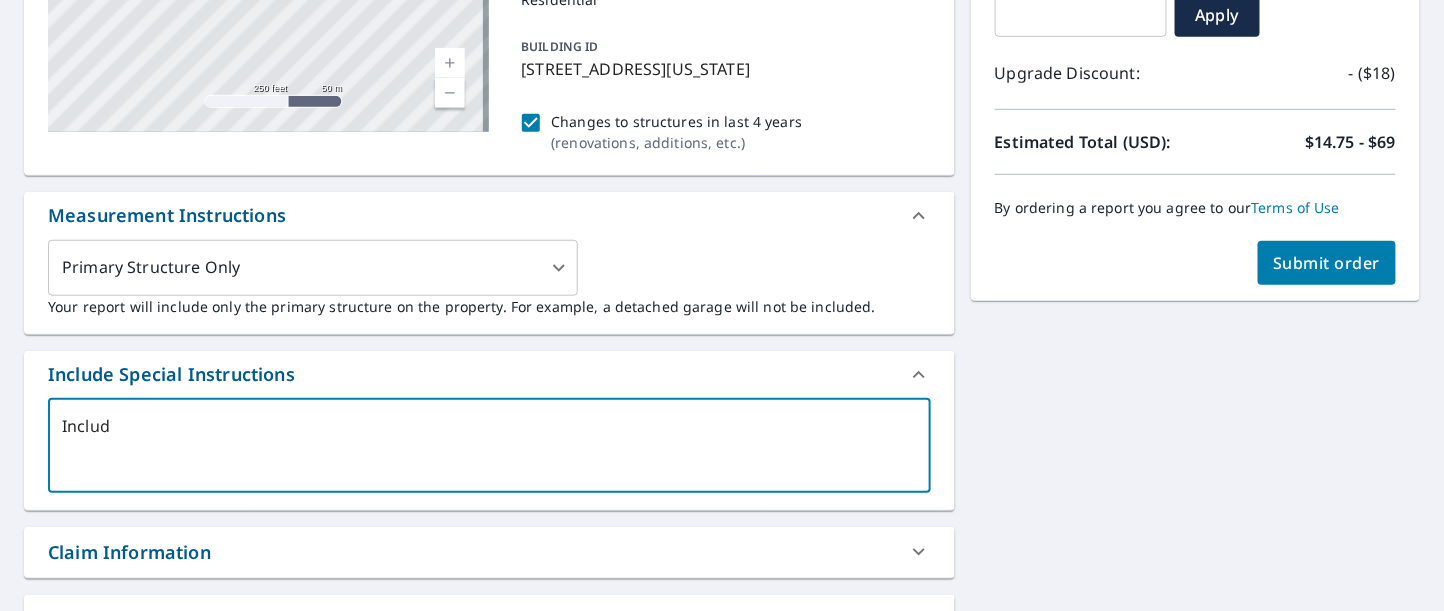 type on "Include" 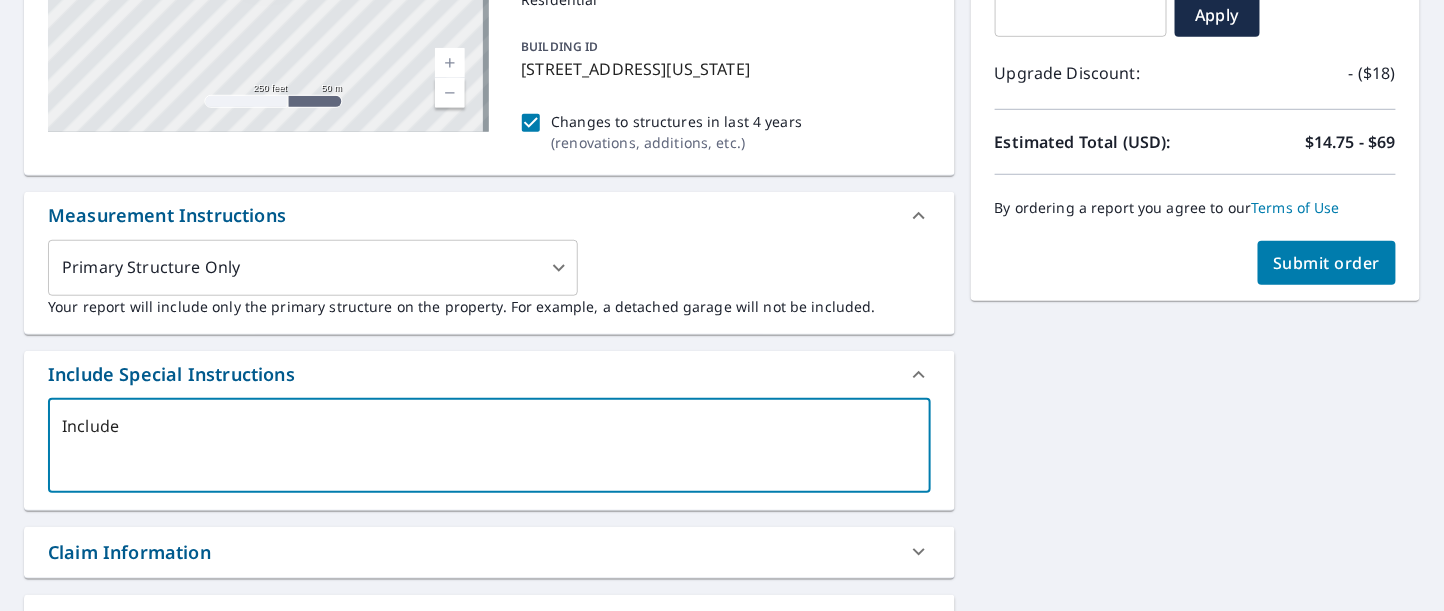 type on "Include" 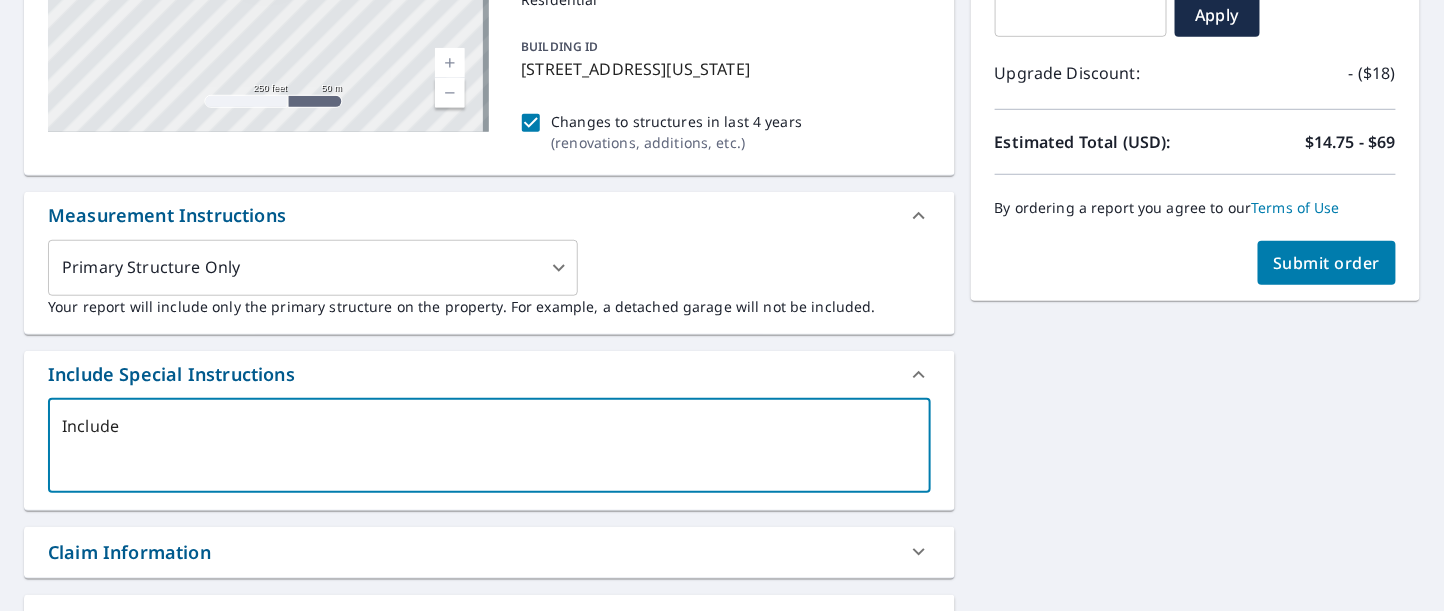 type on "Include d" 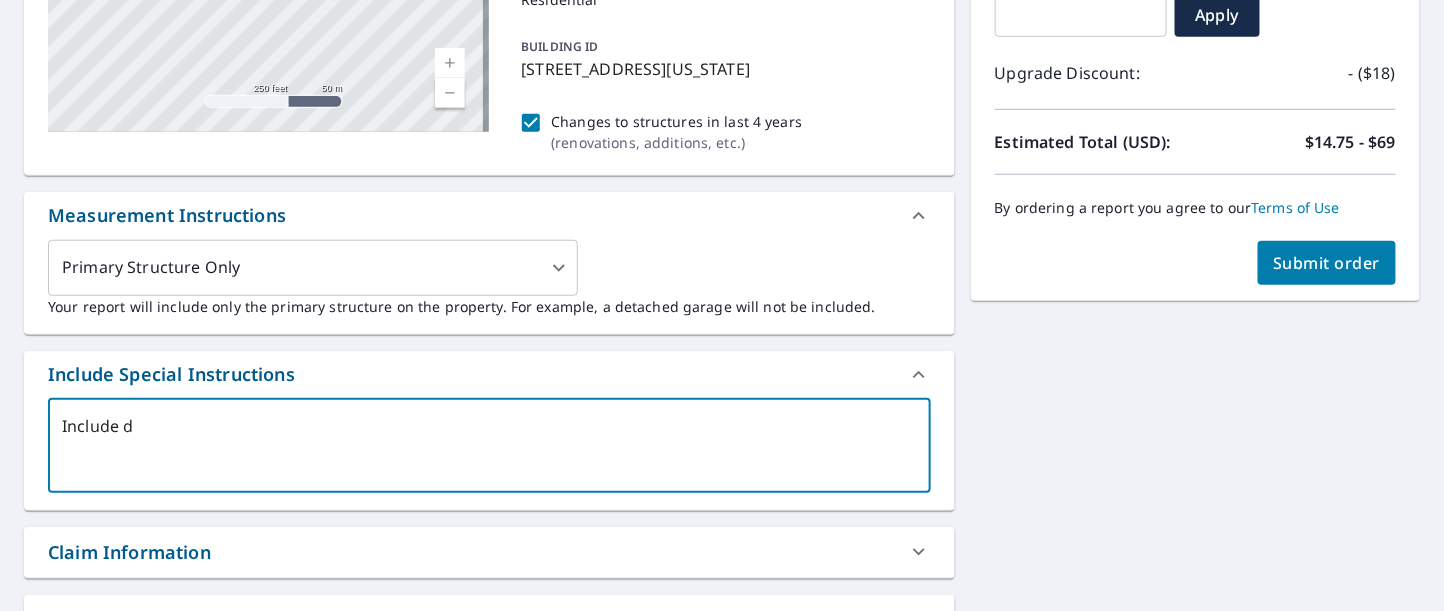 type on "Include de" 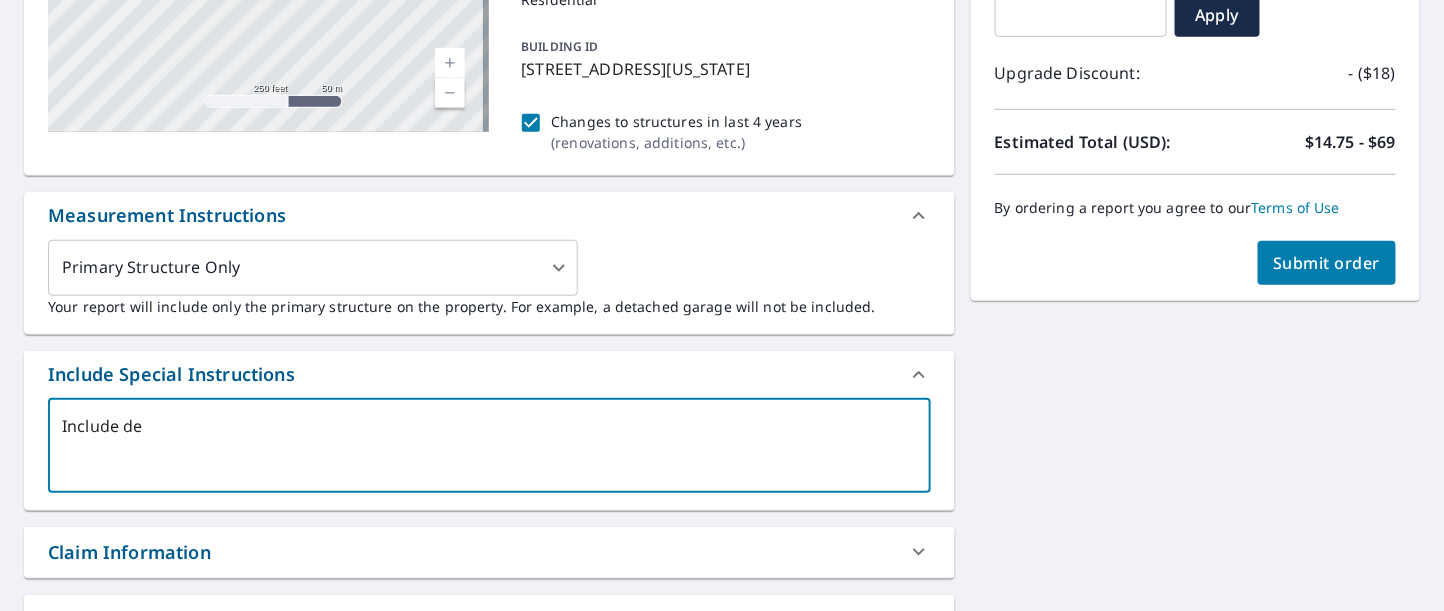 type on "Include det" 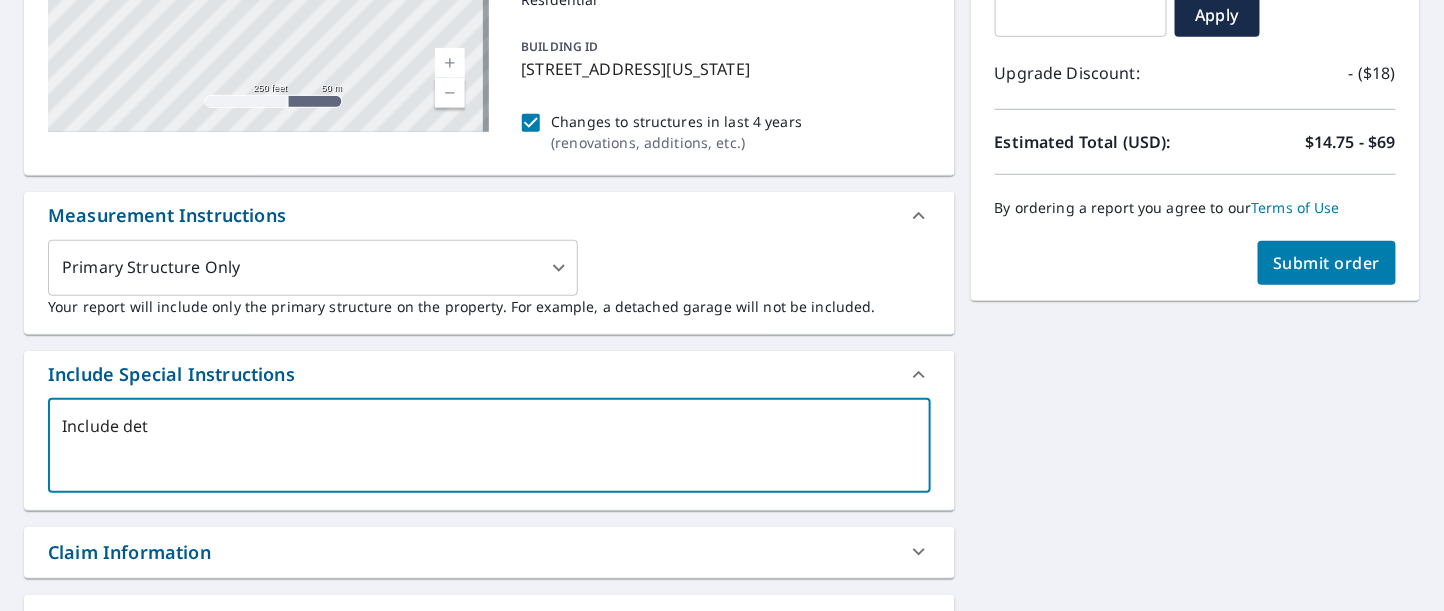 type on "Include deta" 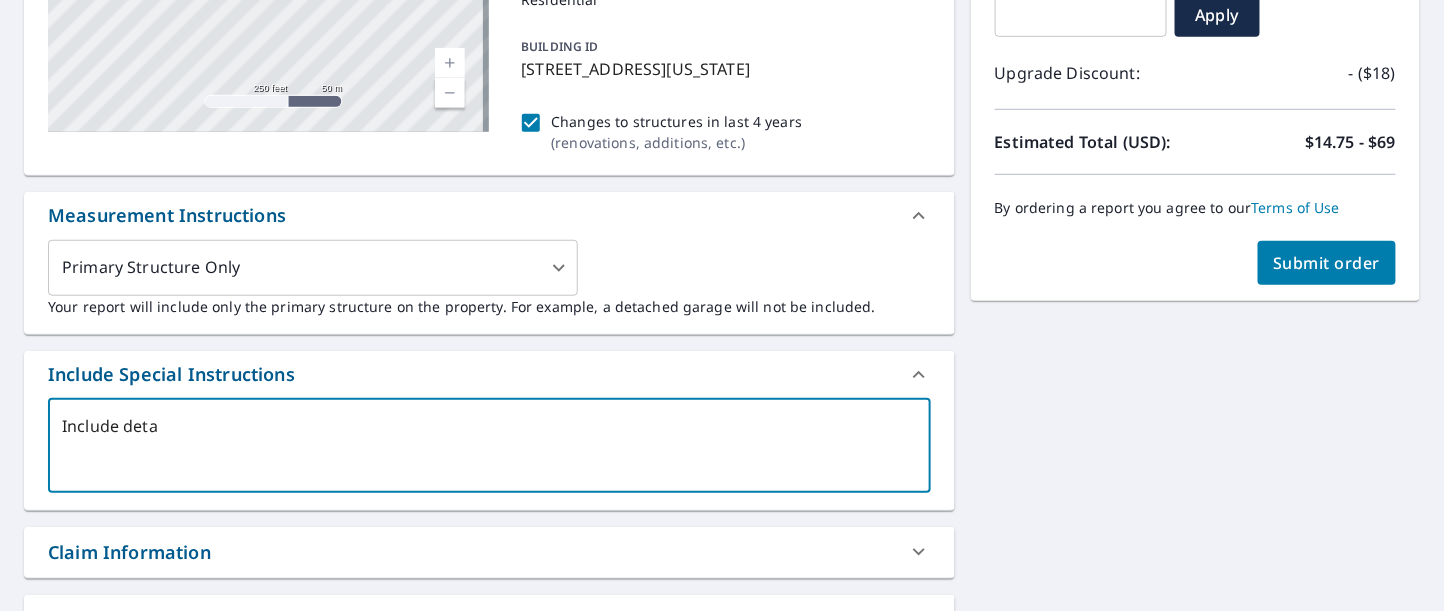 type on "Include detat" 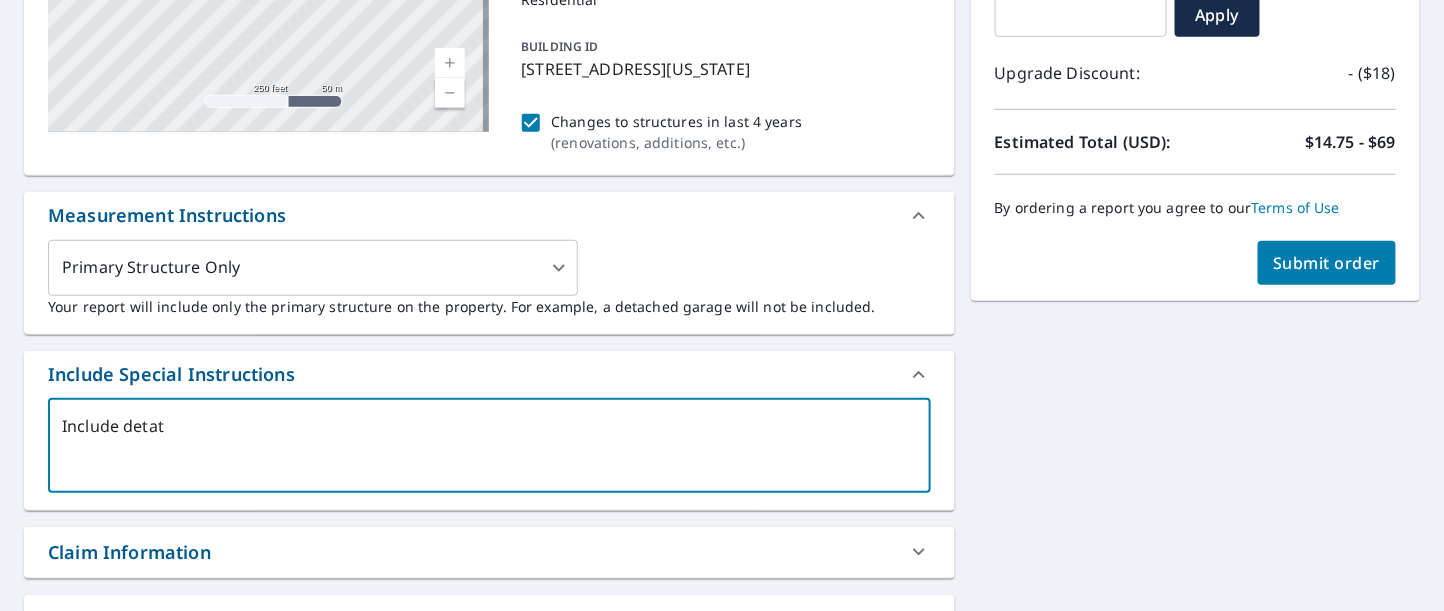 type on "x" 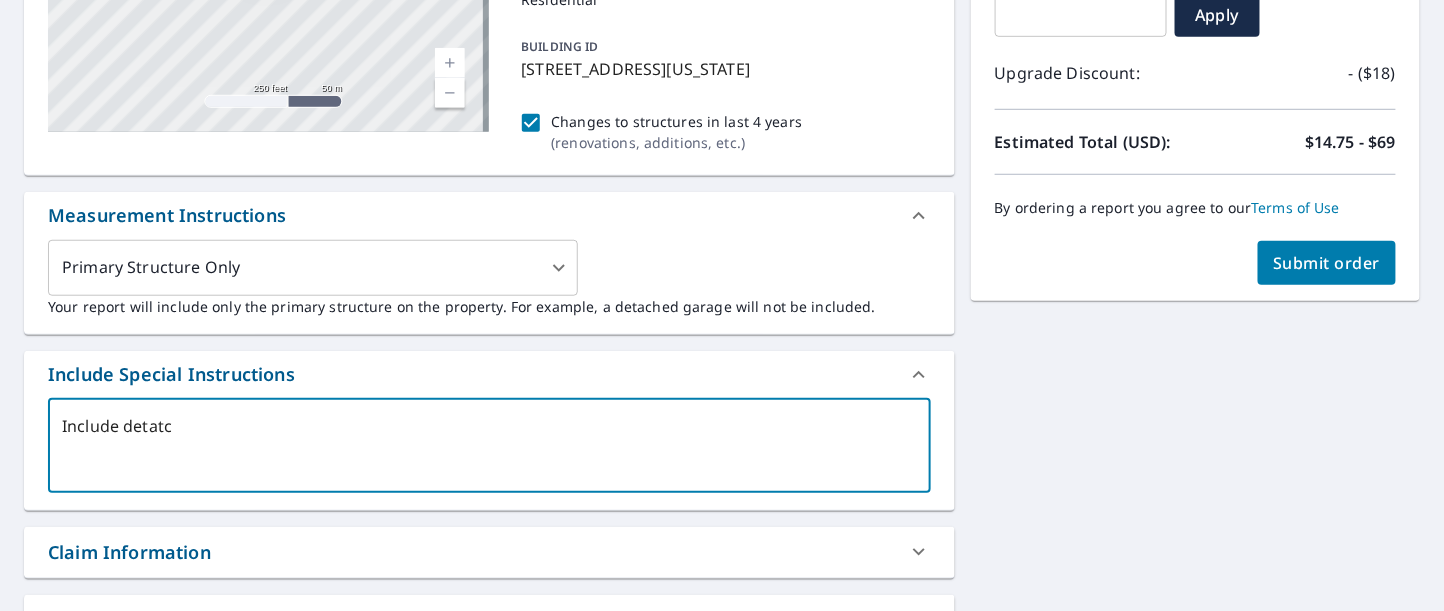 type on "Include detatch" 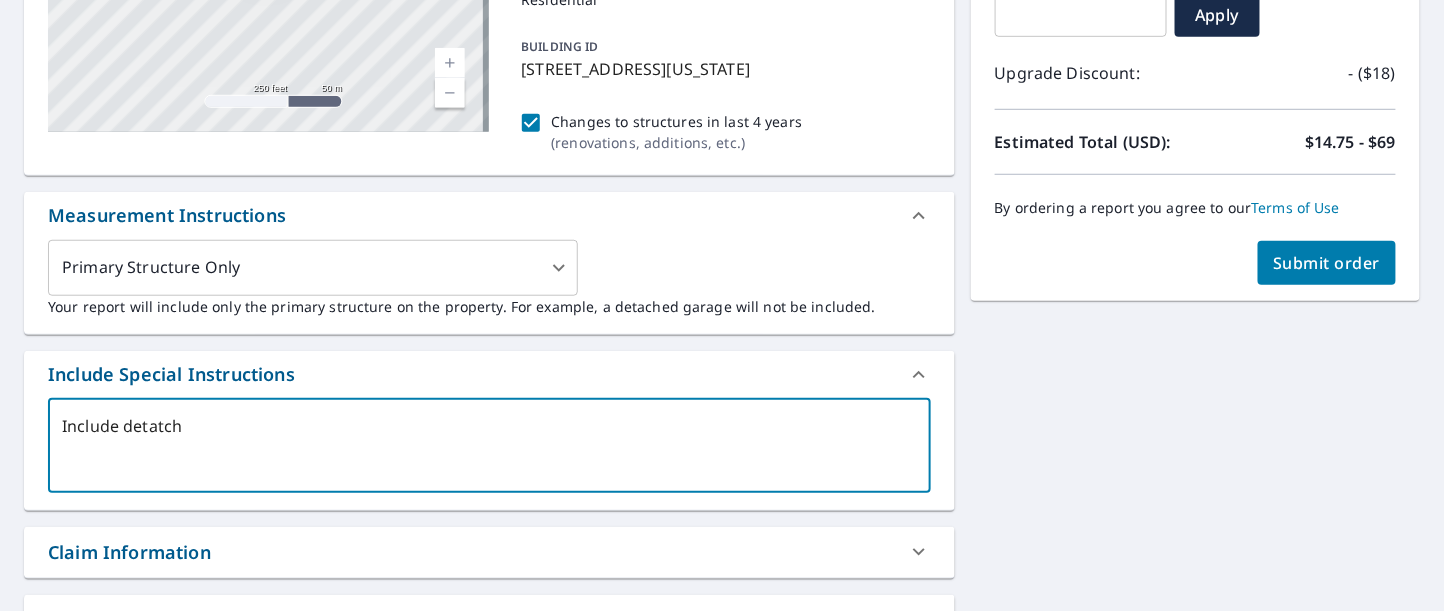 type on "Include detatche" 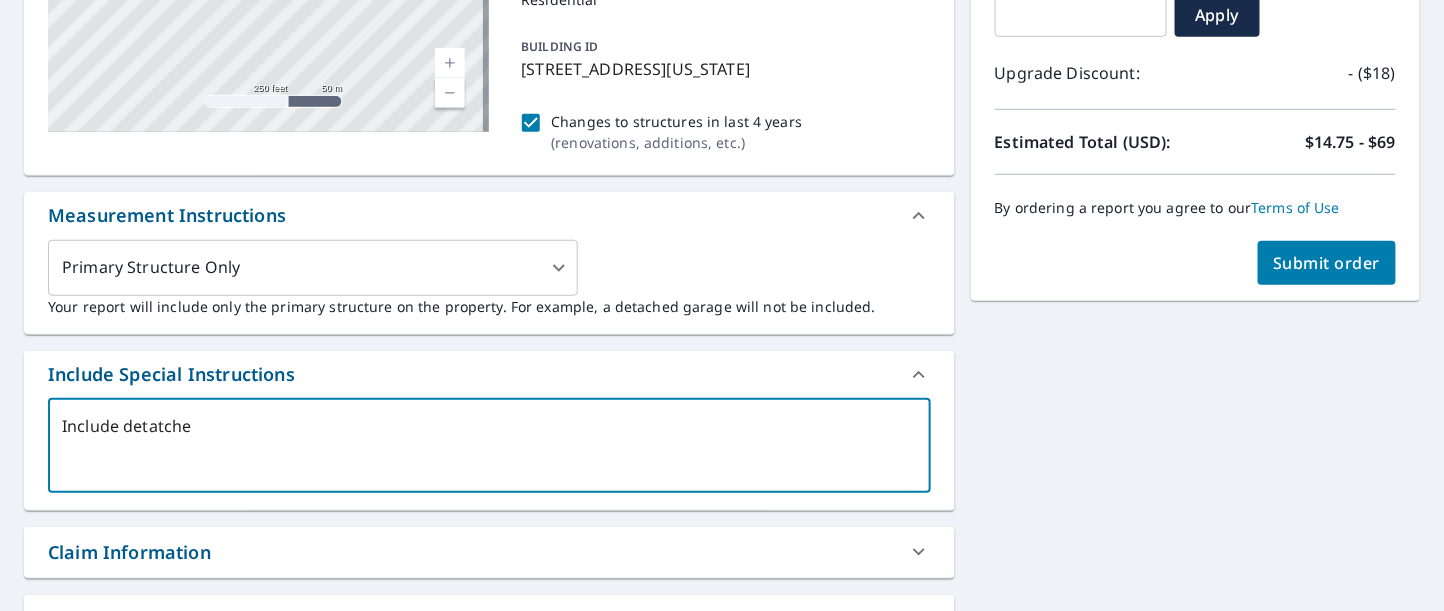 type on "x" 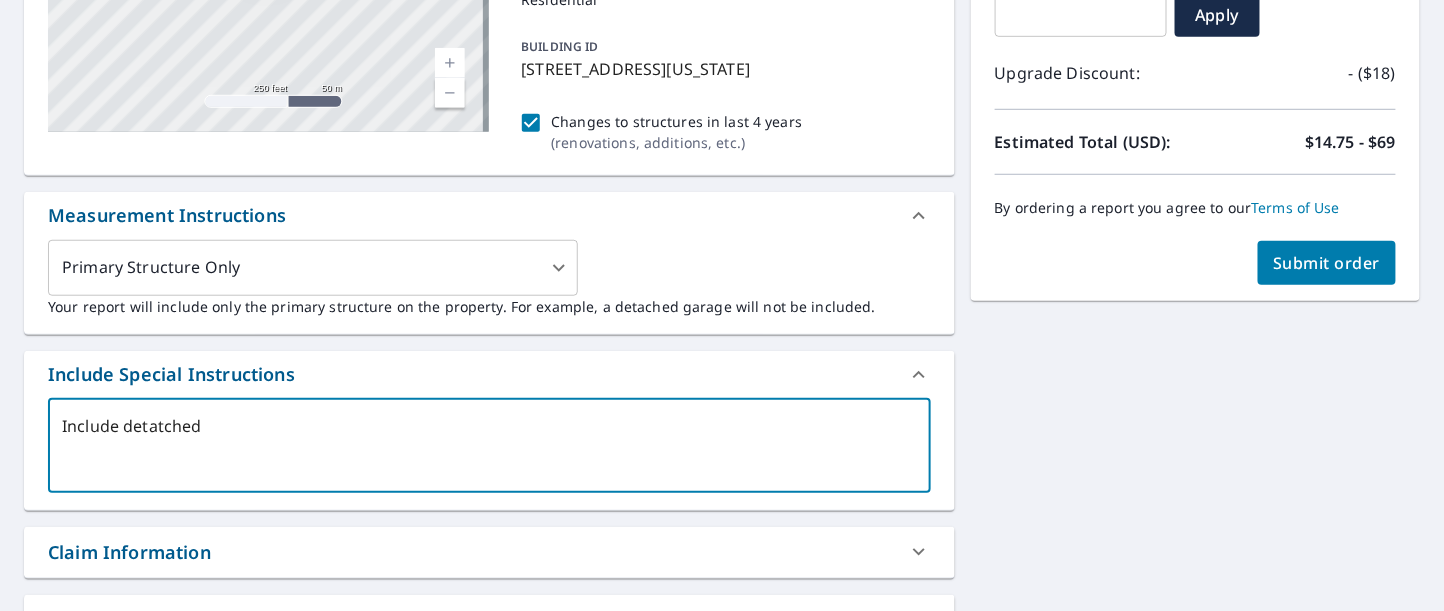 type on "Include detatched" 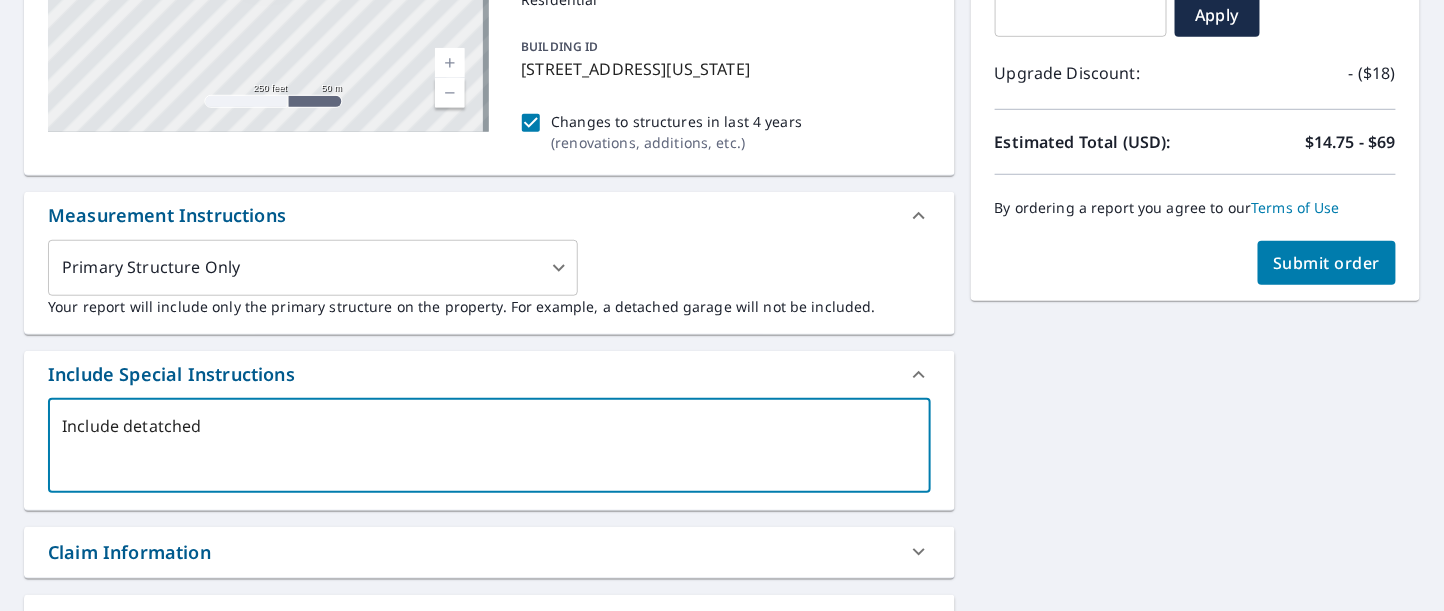 type on "Include detatched" 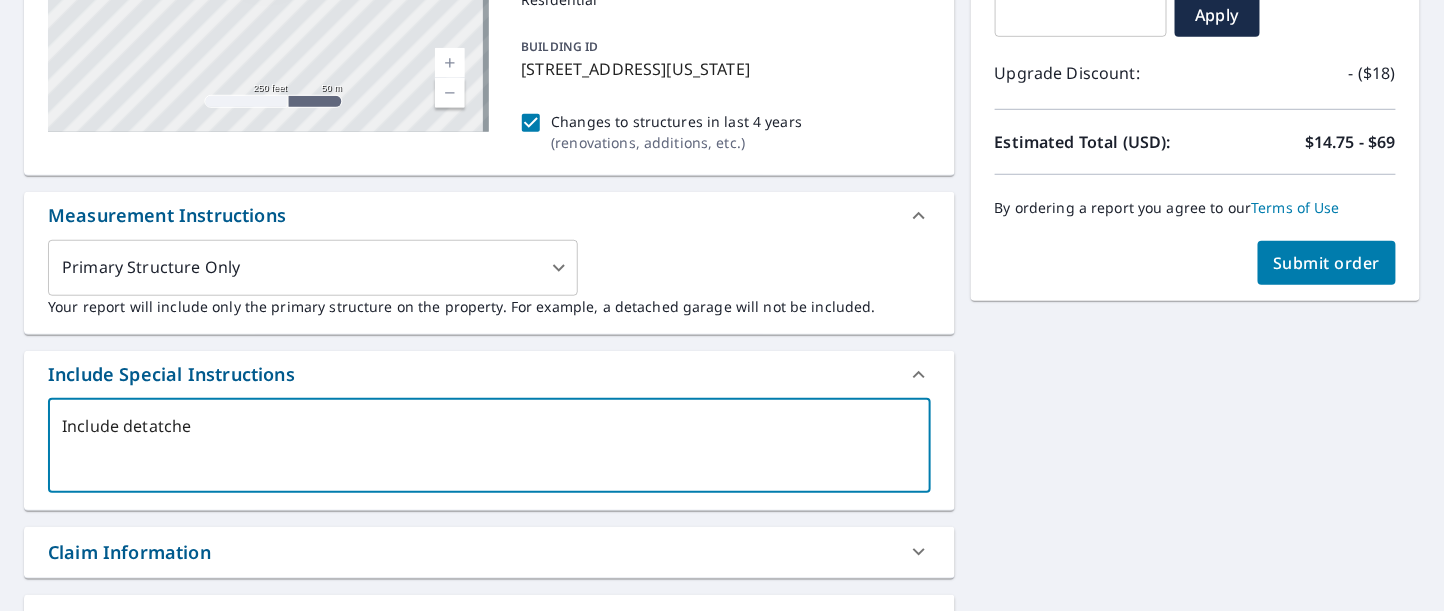 type on "Include detatch" 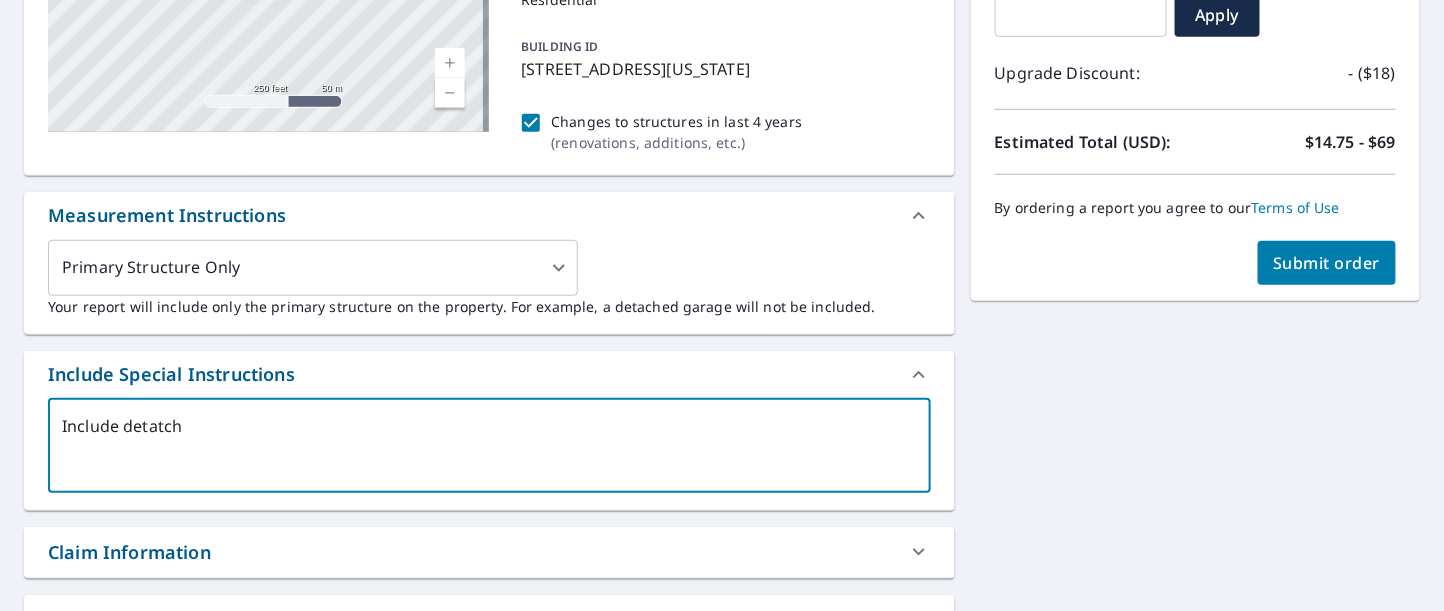 type on "Include detatc" 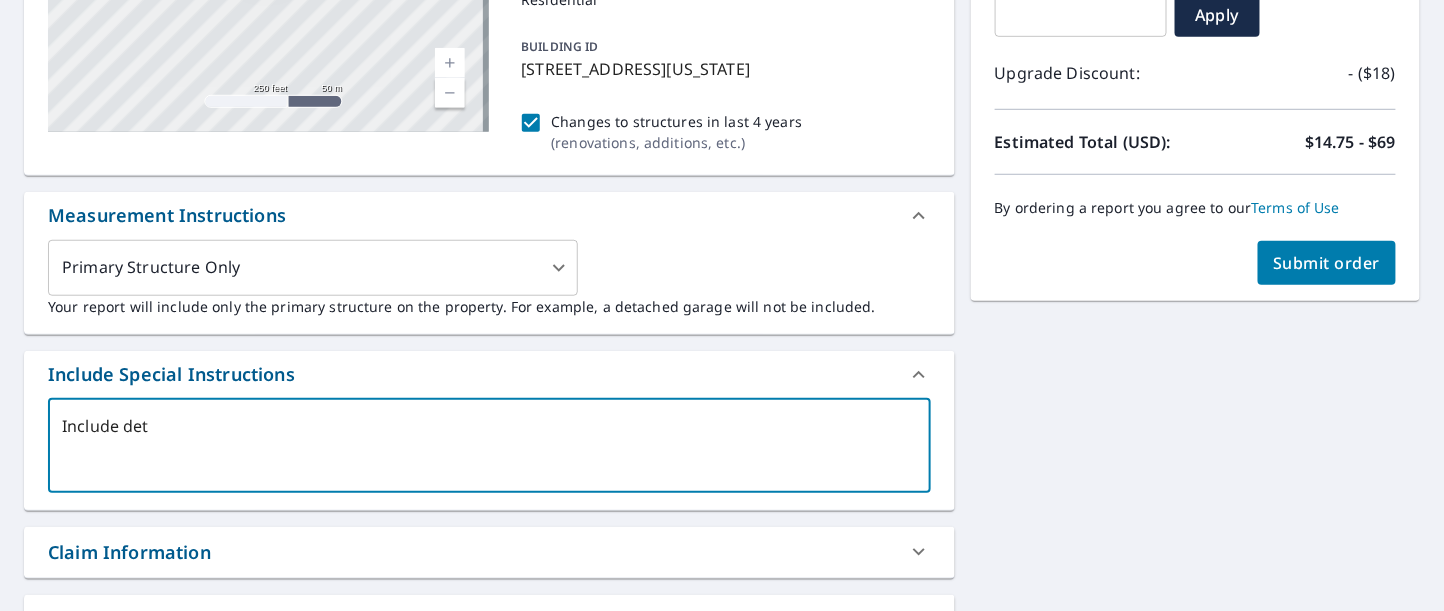 type on "Include de" 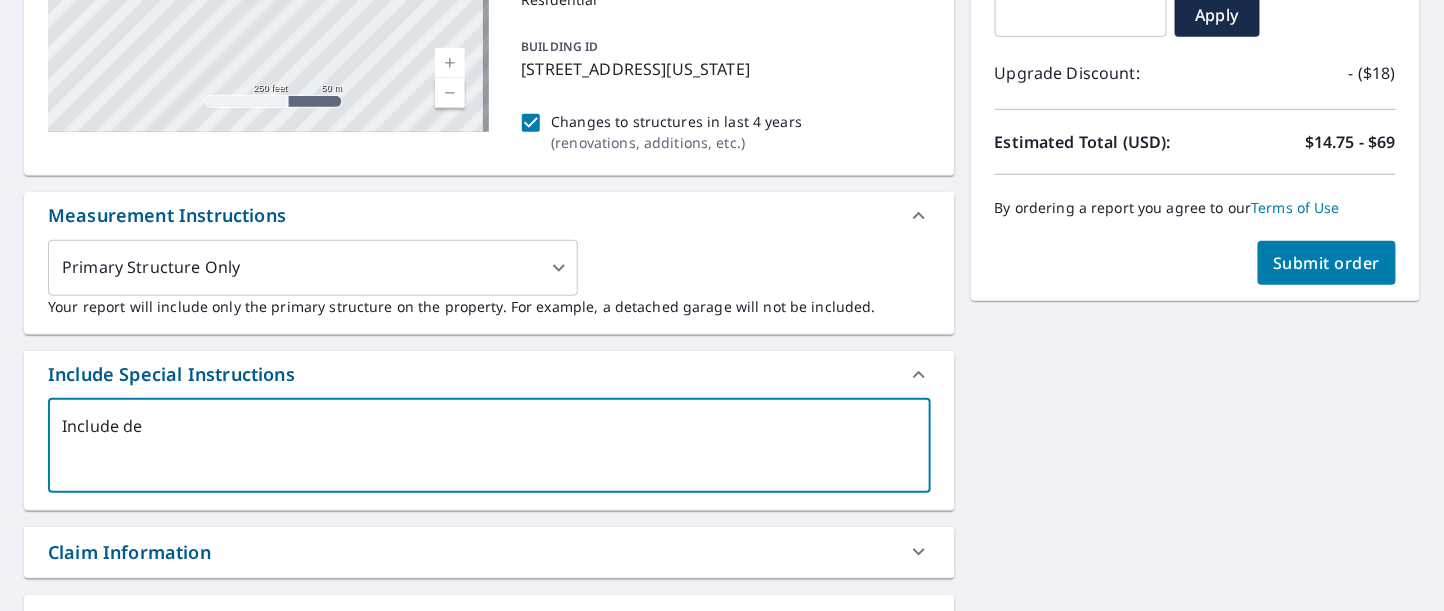 type on "x" 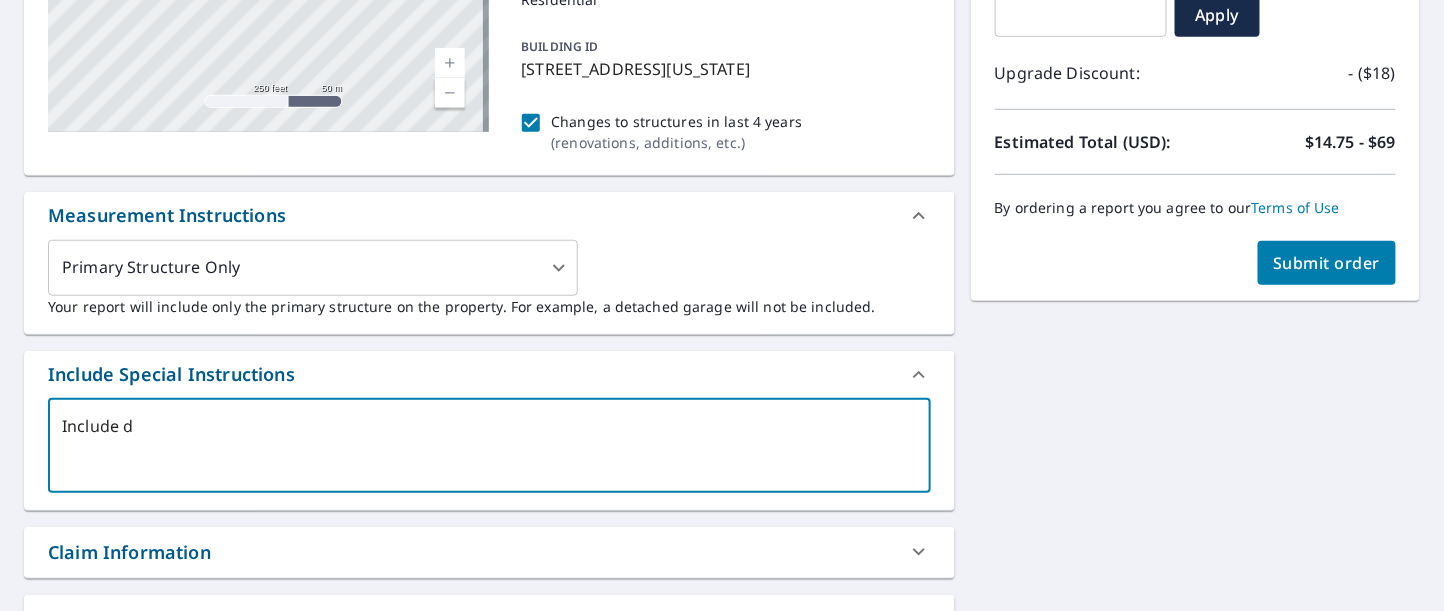type on "Include de" 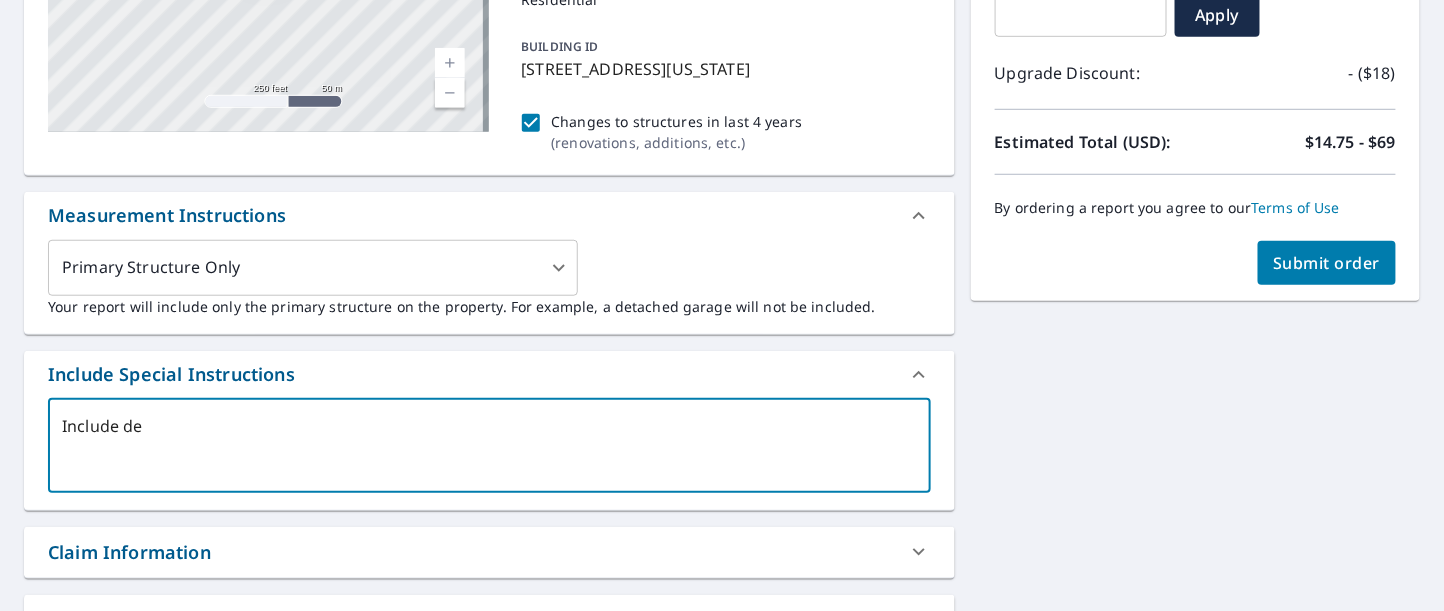 type on "Include det" 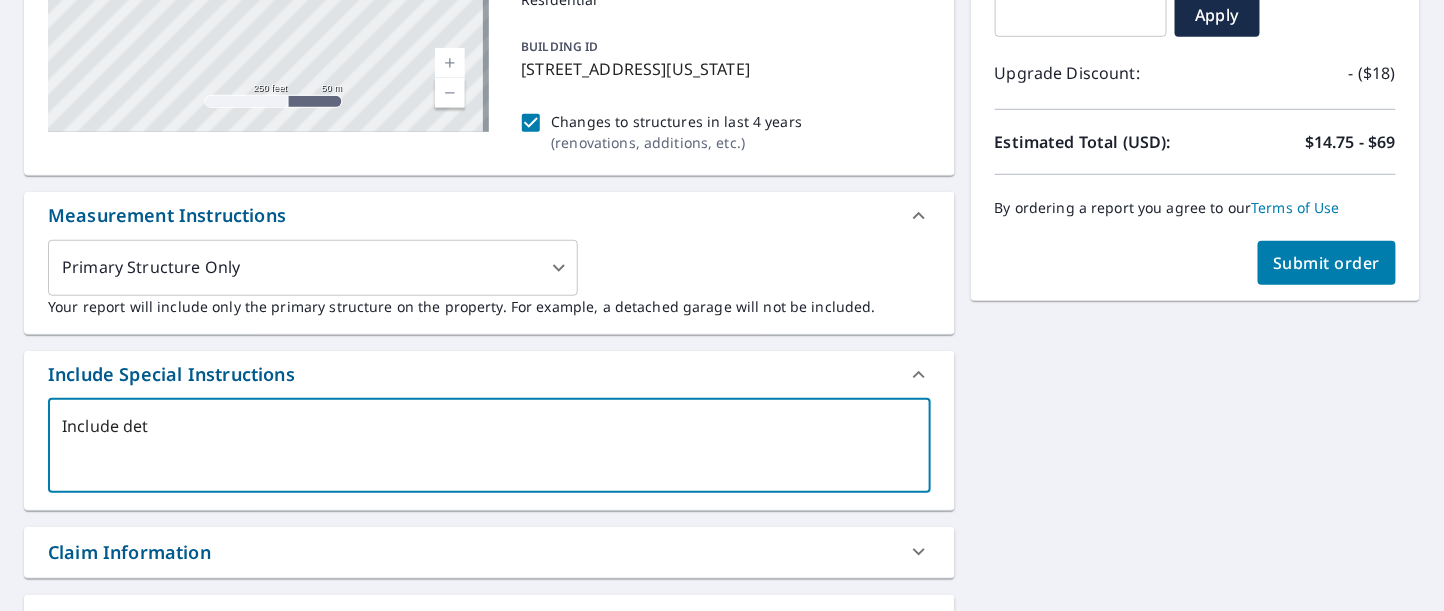 type on "Include deta" 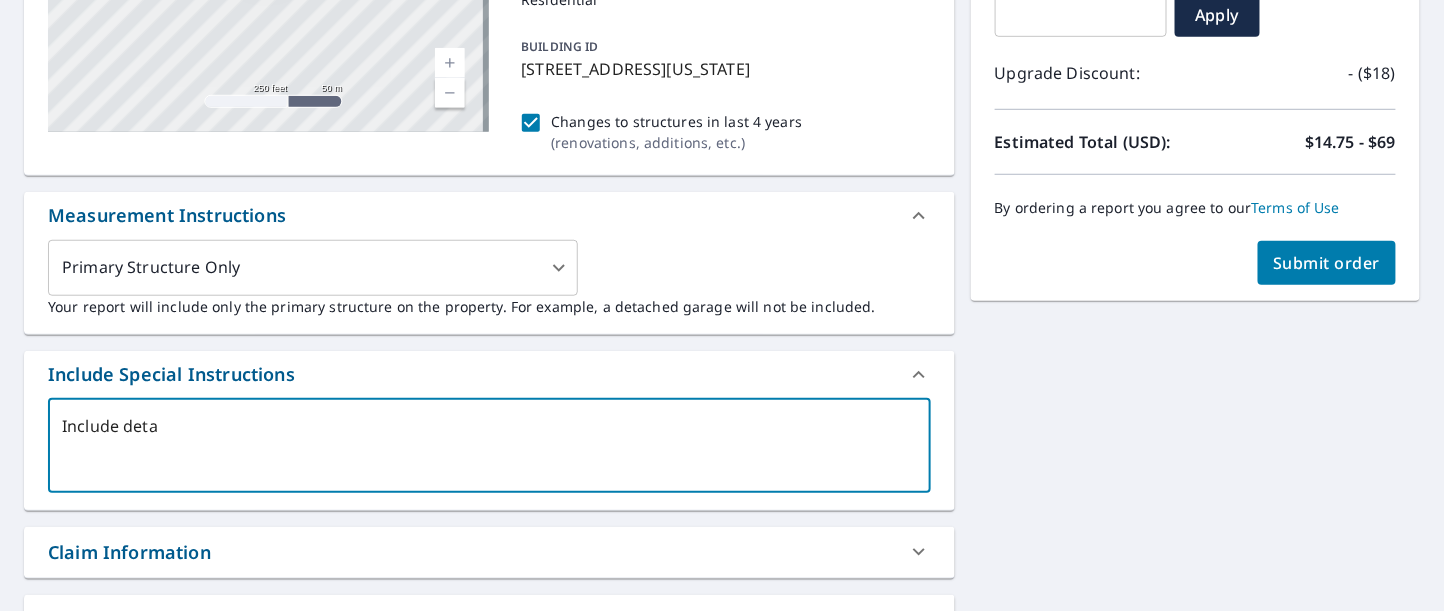 type on "Include detah" 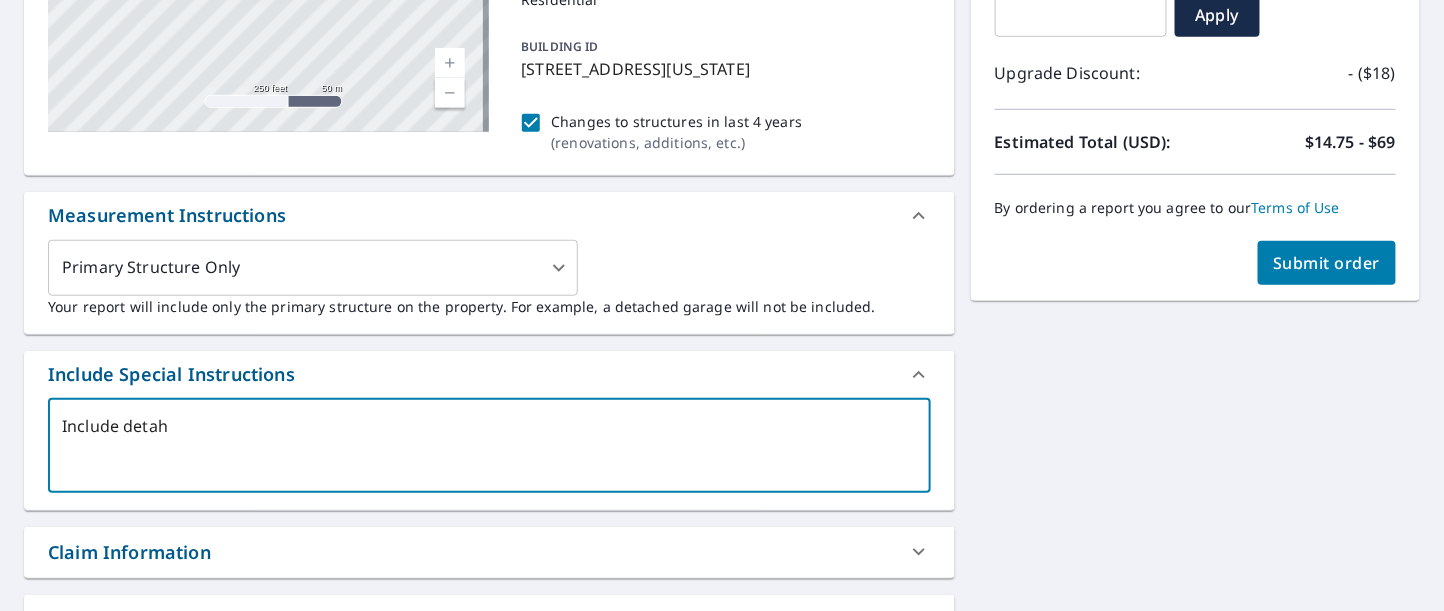 type on "Include deta" 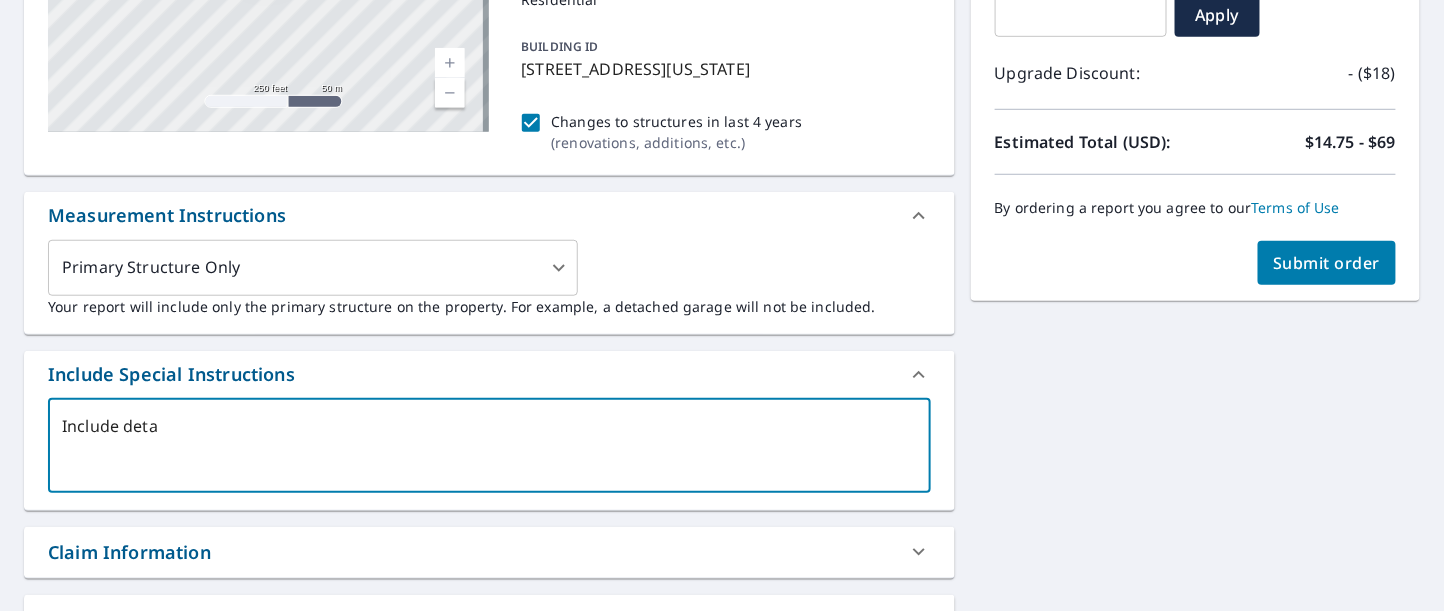 type on "Include detac" 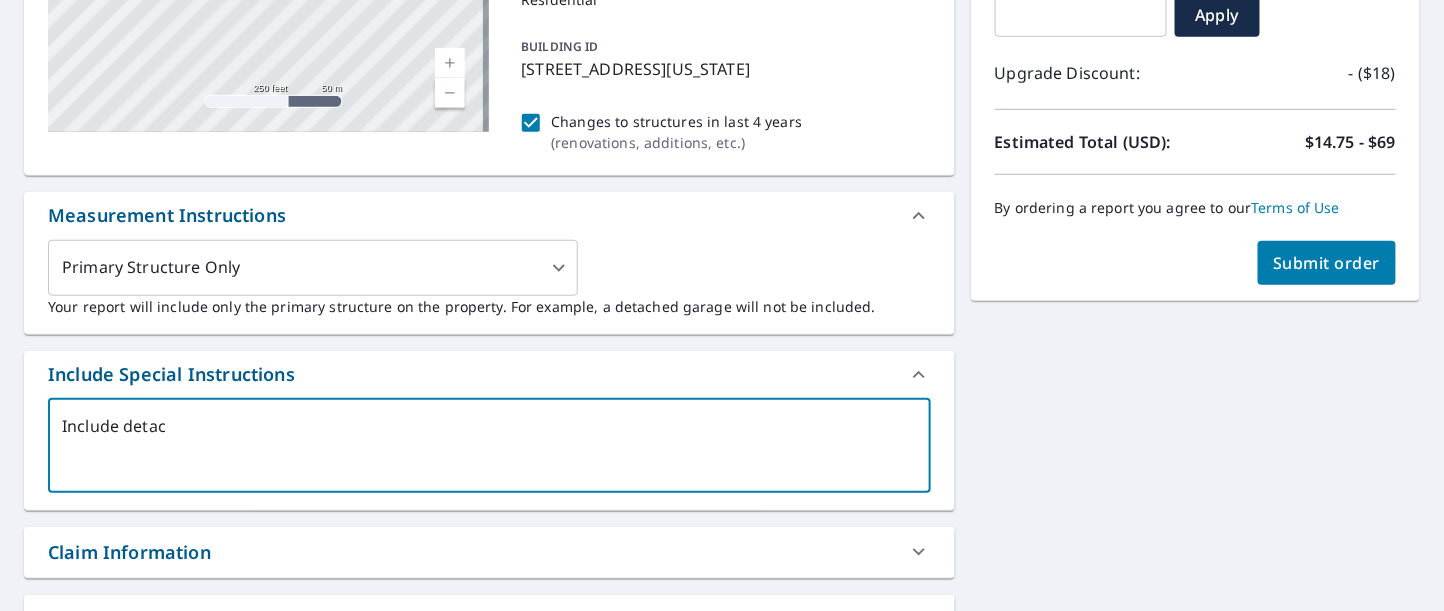 type on "Include detach" 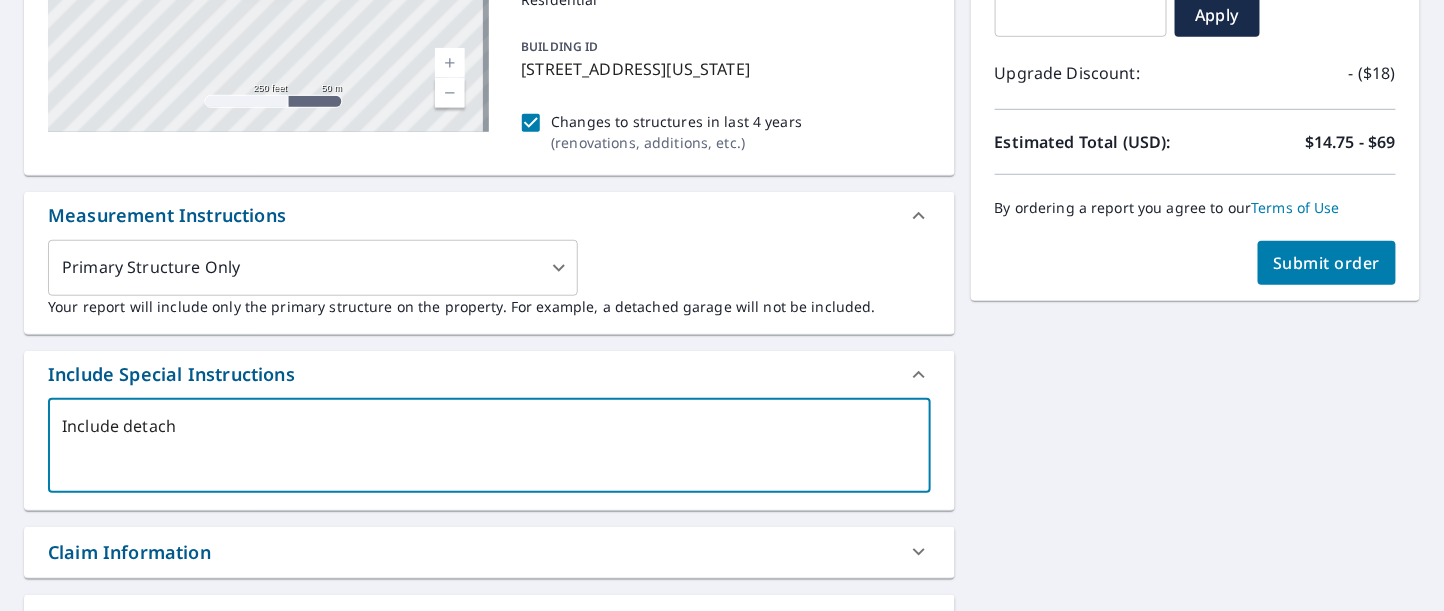 type on "x" 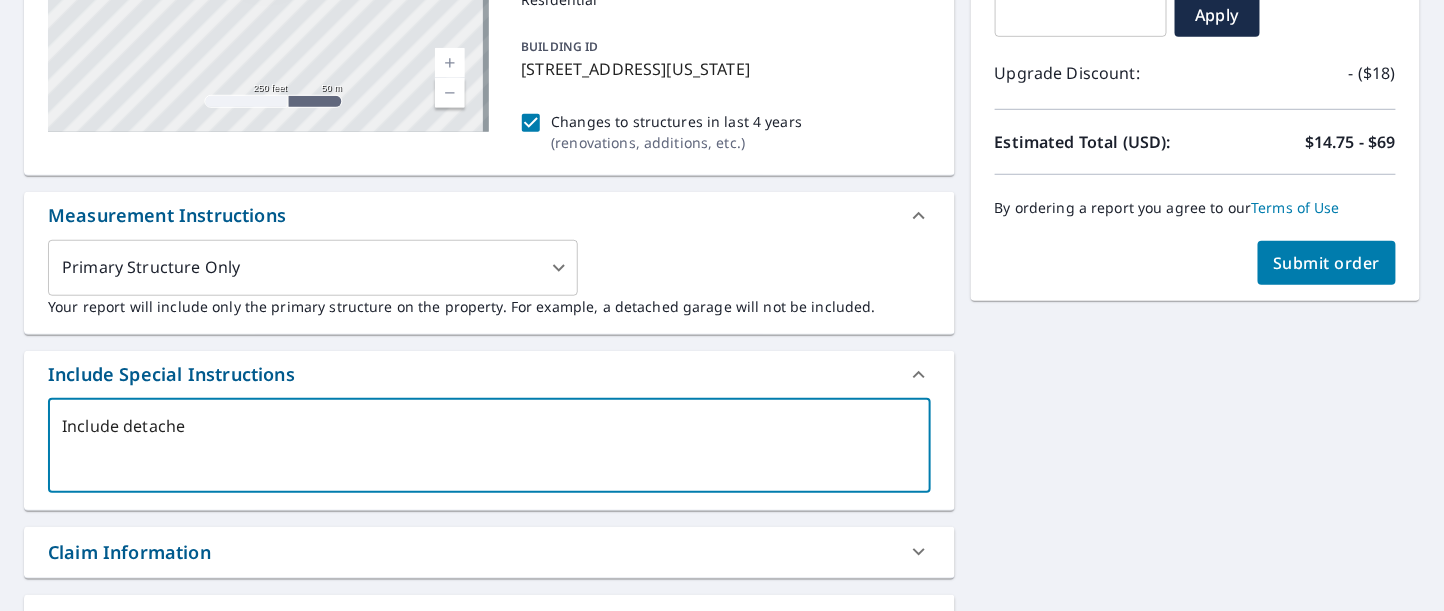 type on "Include detached" 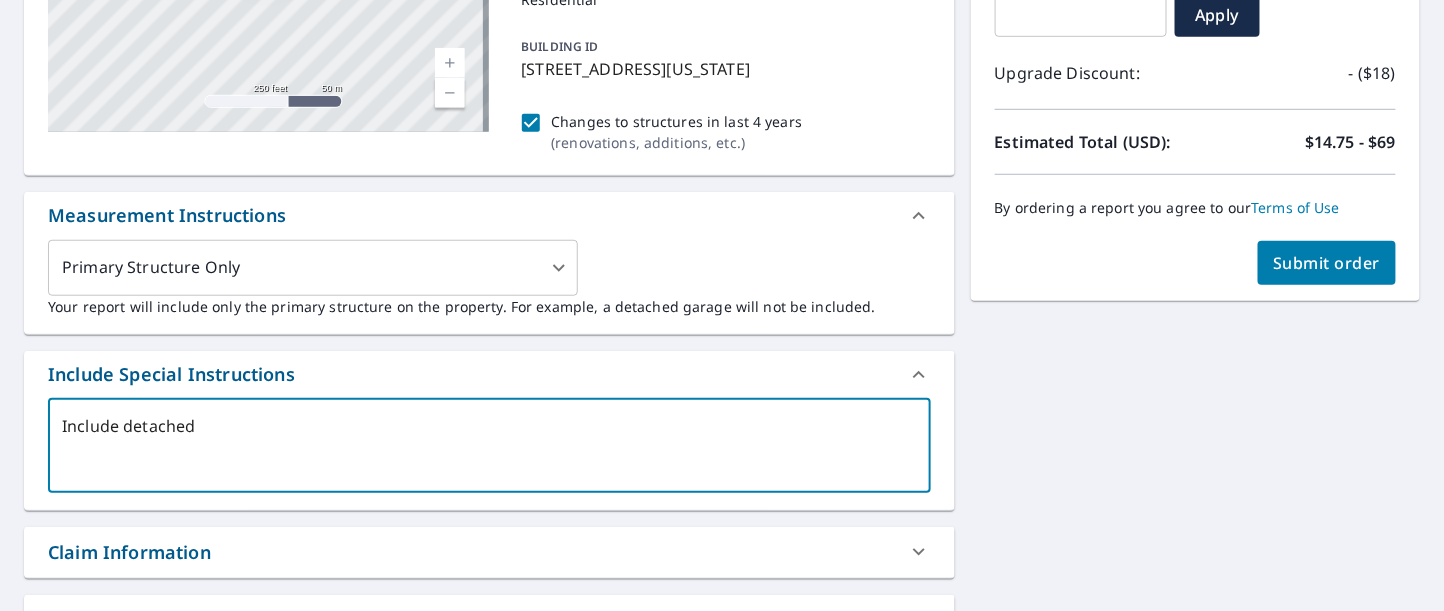 type on "Include detached" 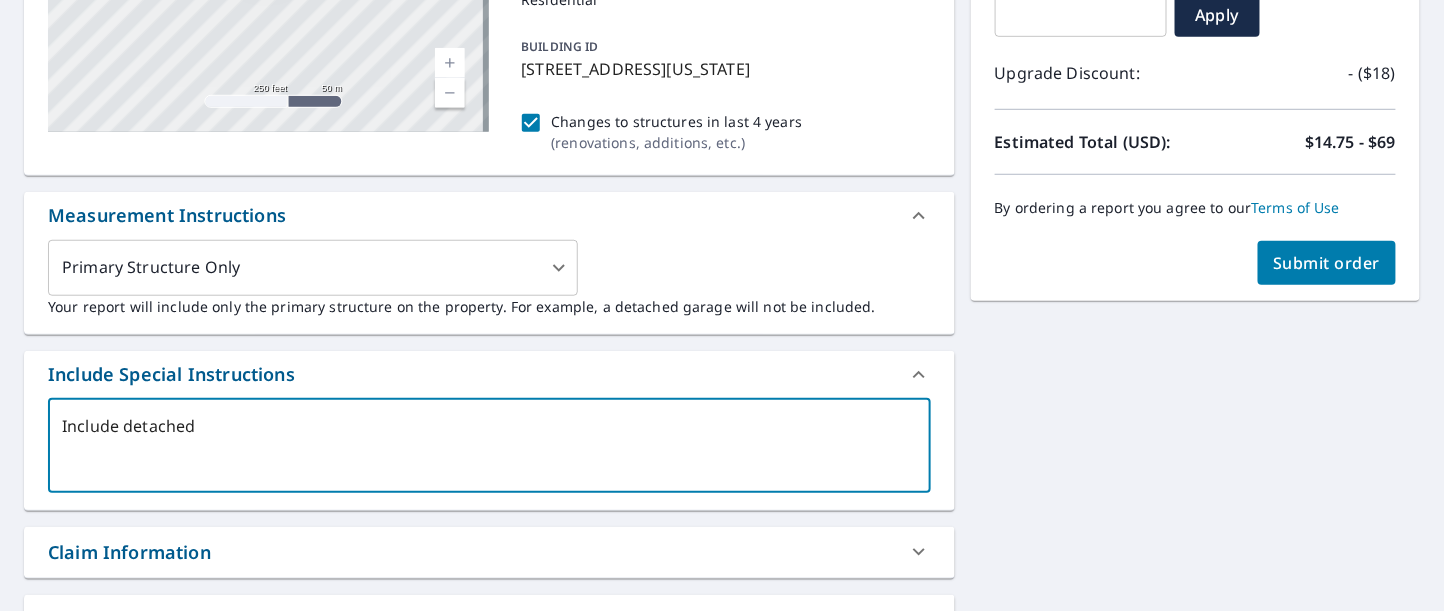 type on "Include detached g" 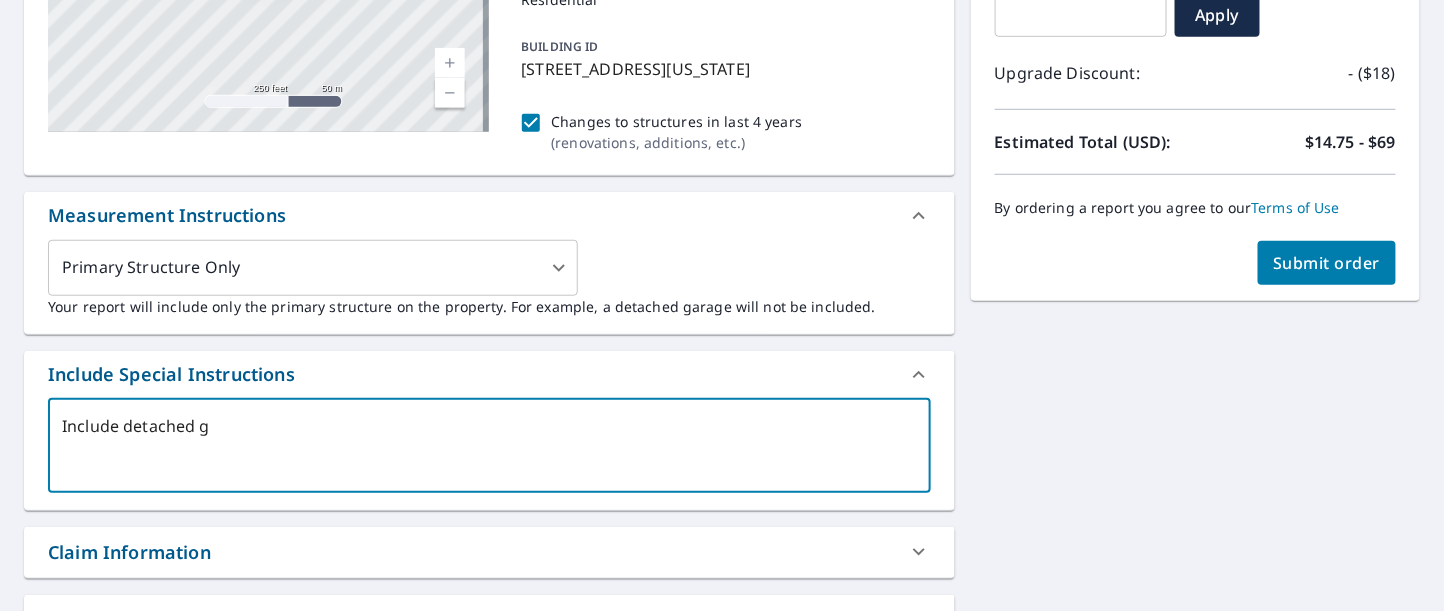 type on "Include detached ga" 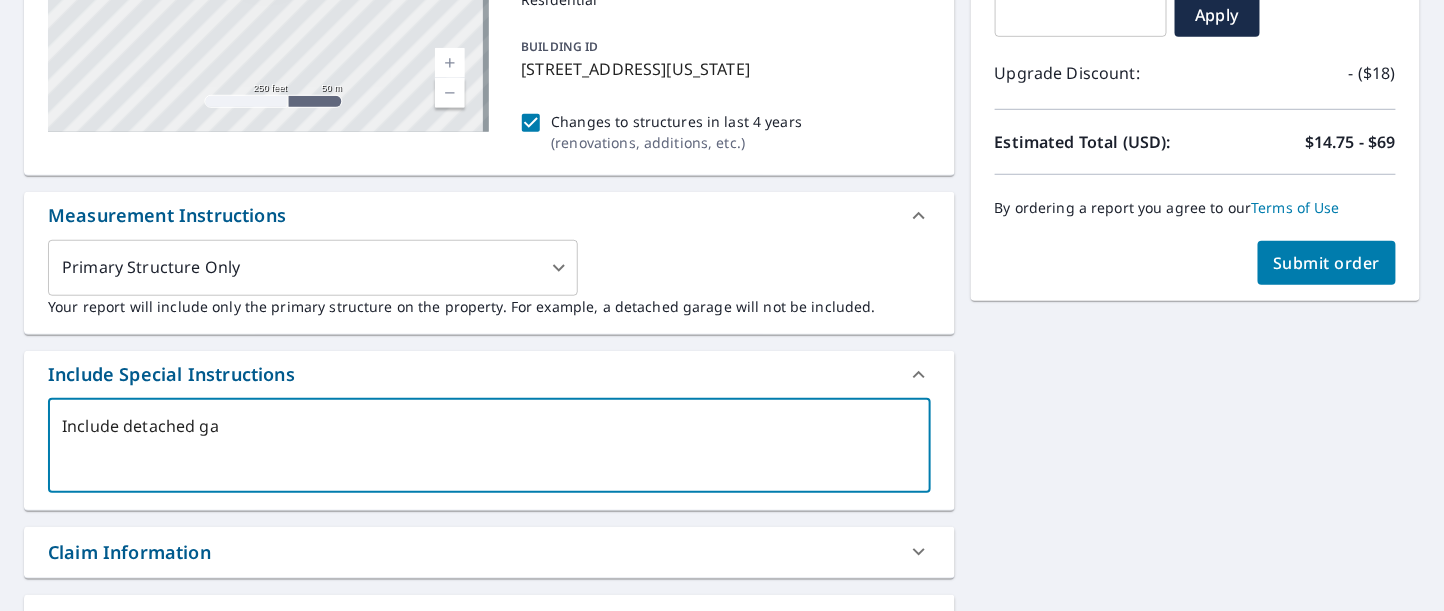 type on "Include detached gar" 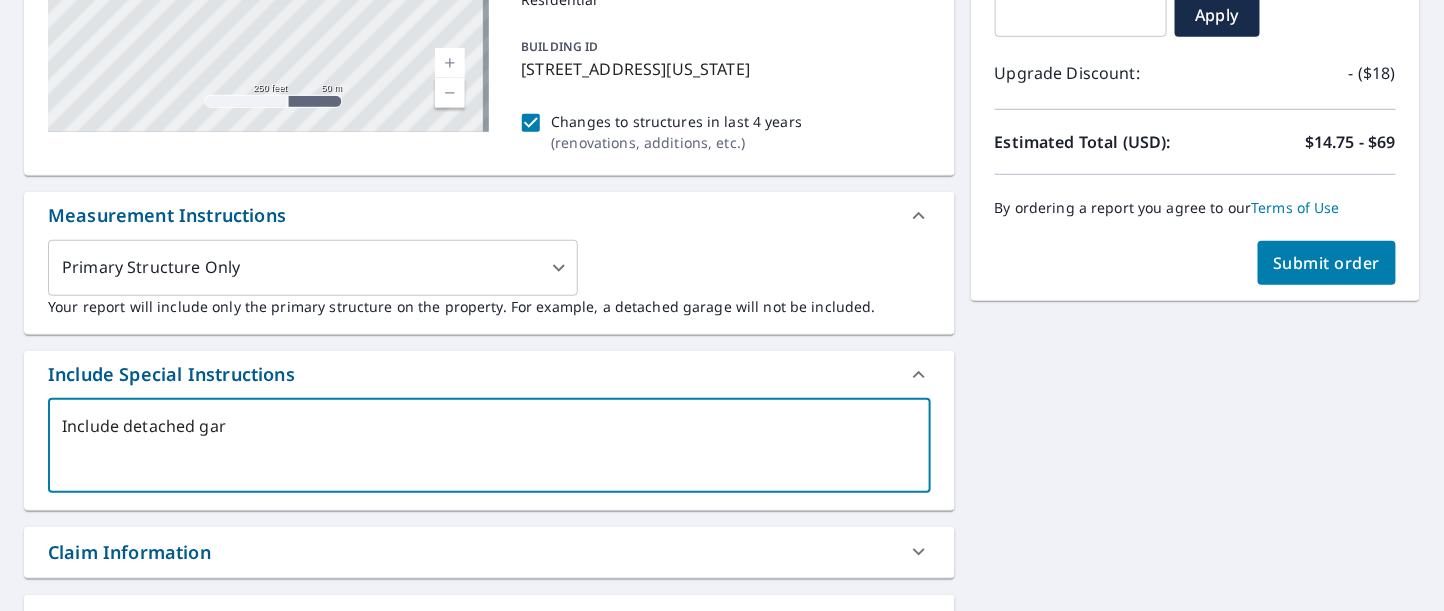 type on "x" 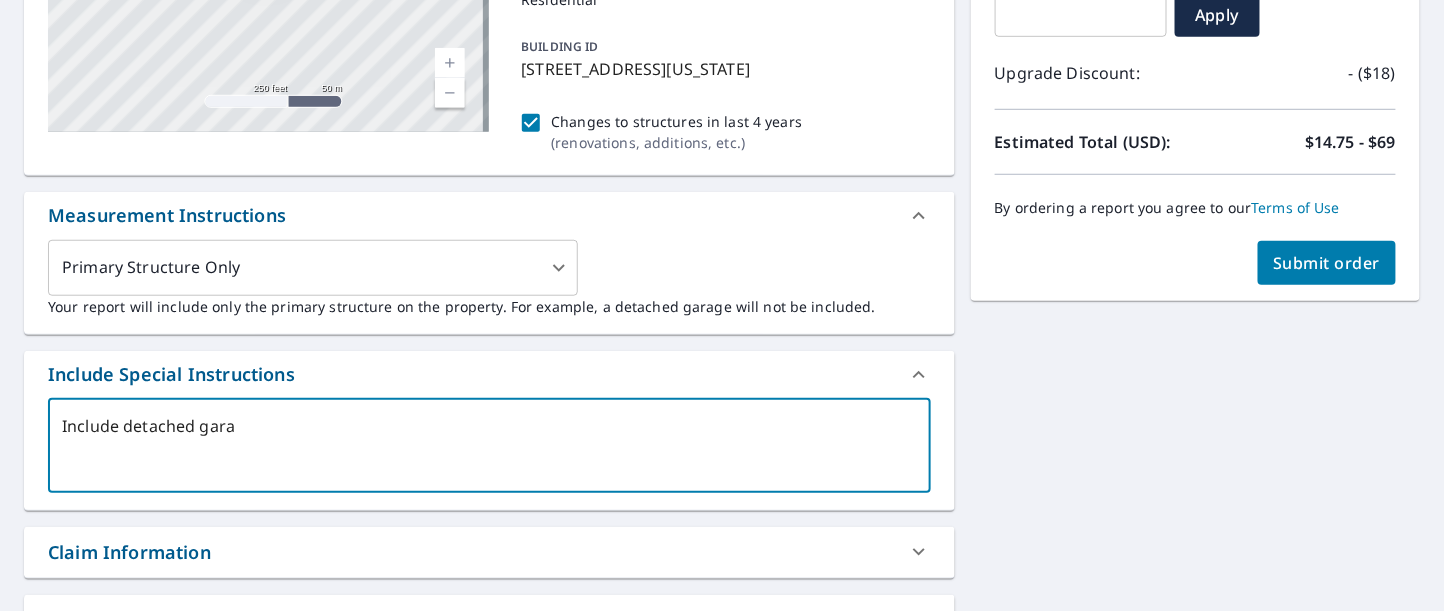 type on "Include detached garag" 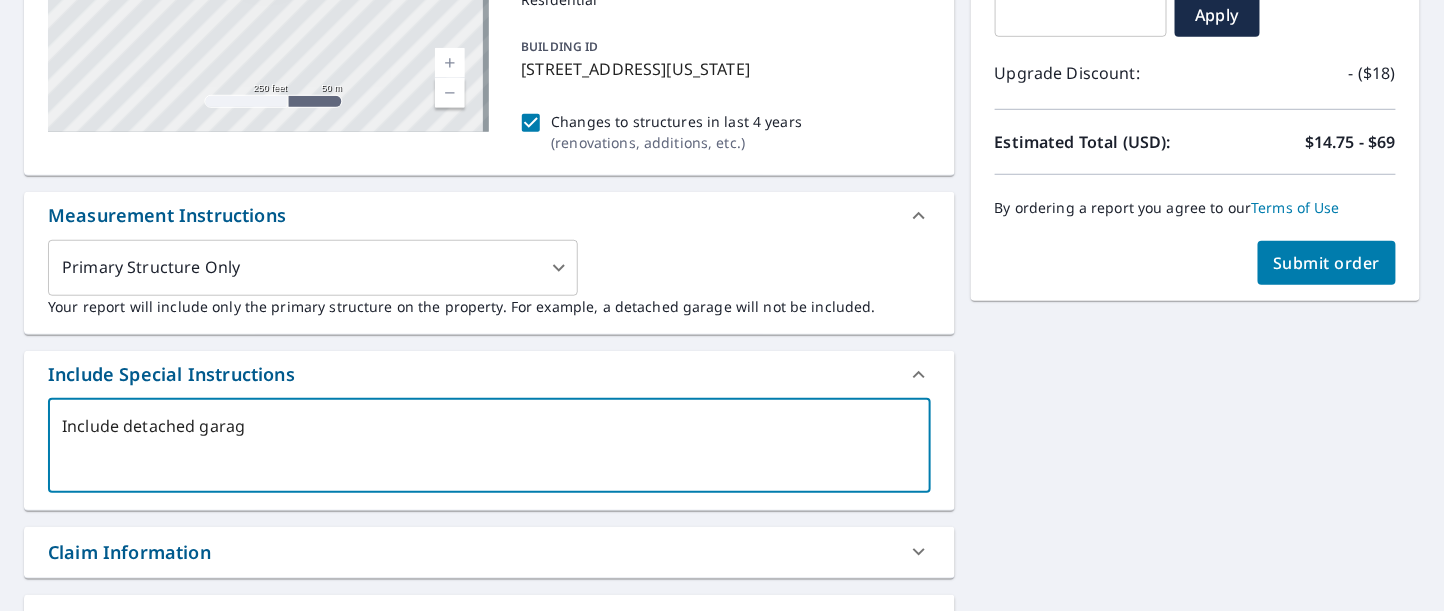 type on "Include detached garage" 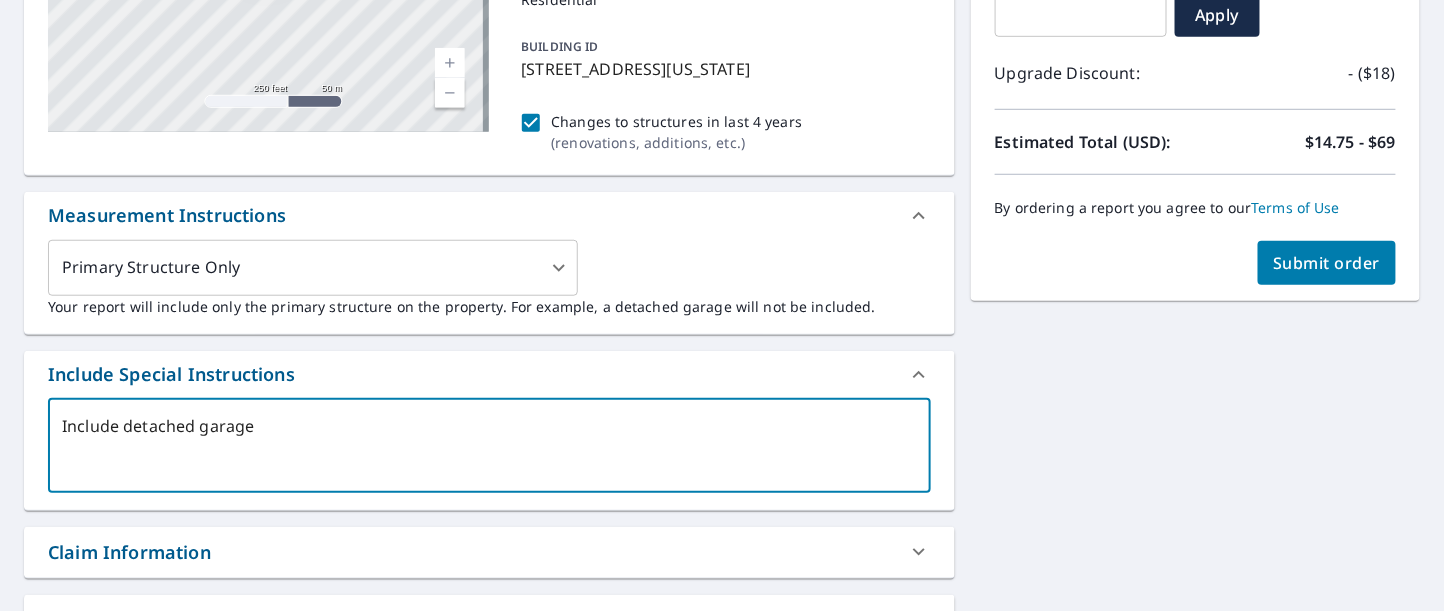 type on "Include detached garage" 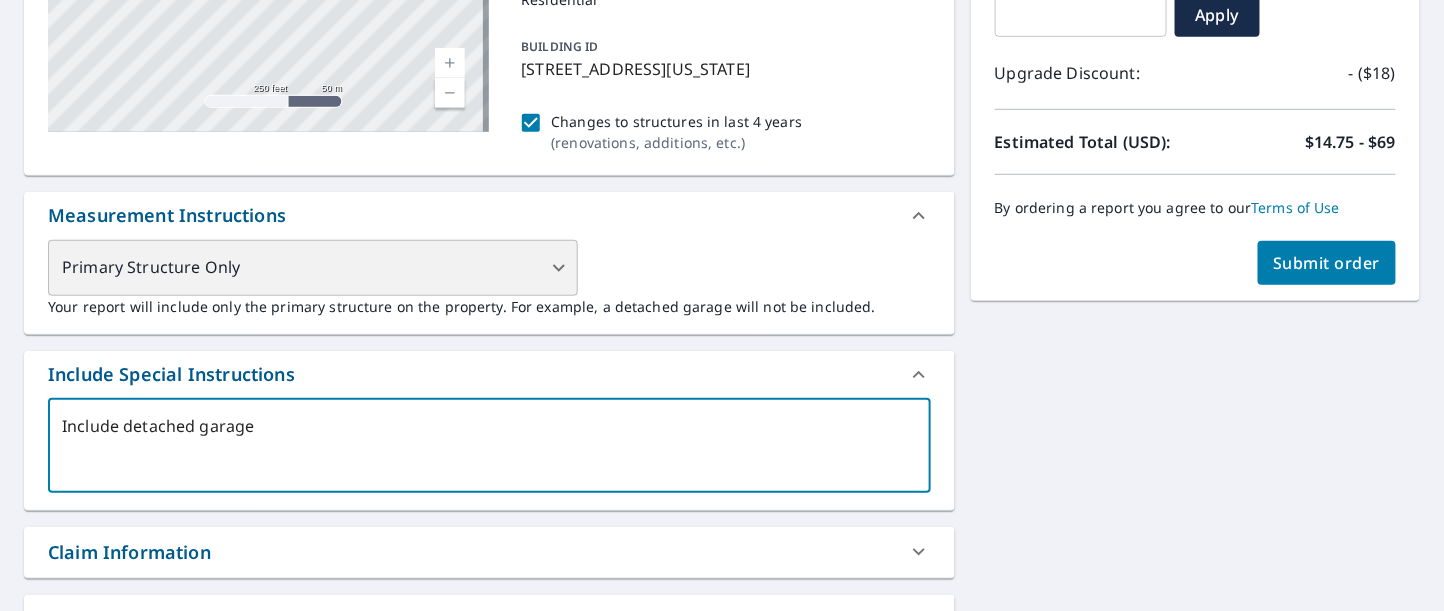 type on "x" 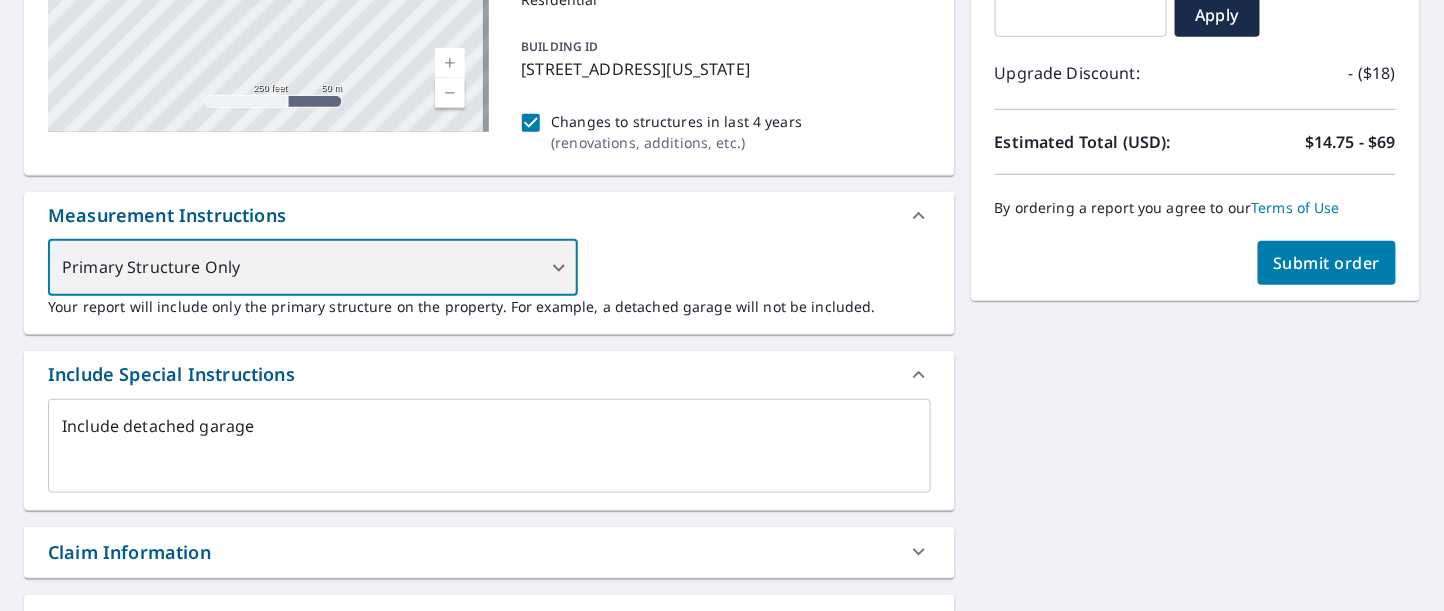click on "Primary Structure Only" at bounding box center [313, 268] 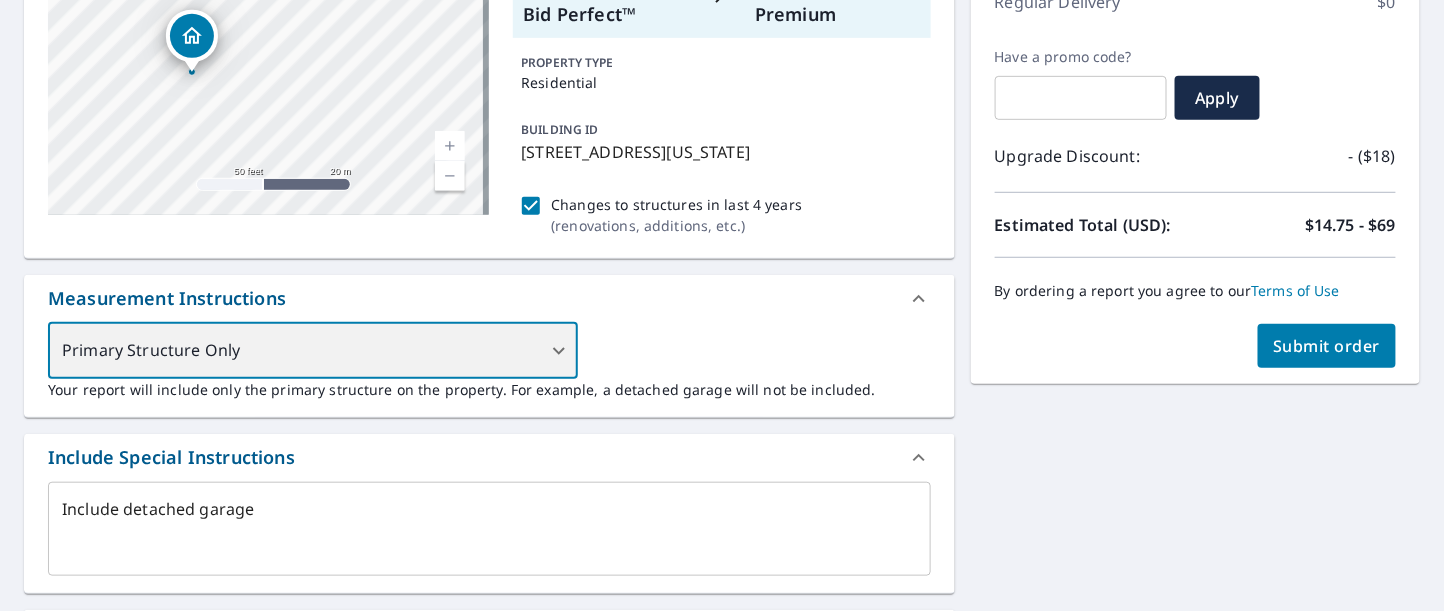 scroll, scrollTop: 317, scrollLeft: 0, axis: vertical 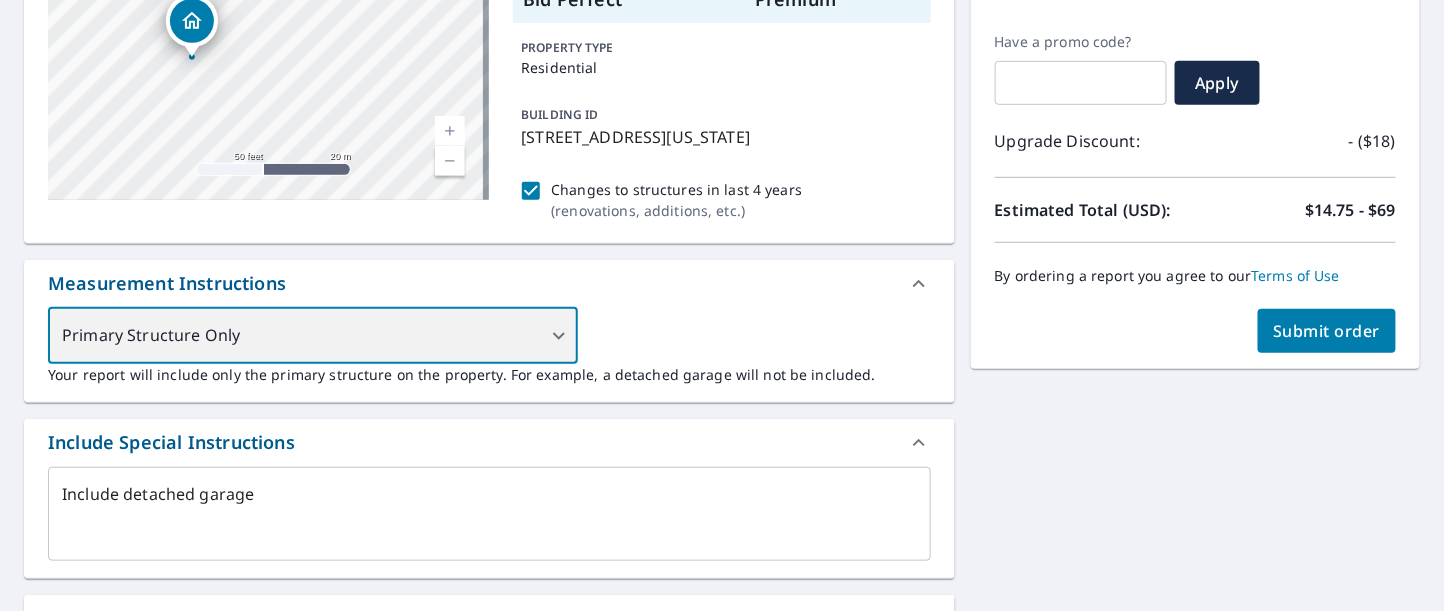 click on "Primary Structure Only" at bounding box center (313, 336) 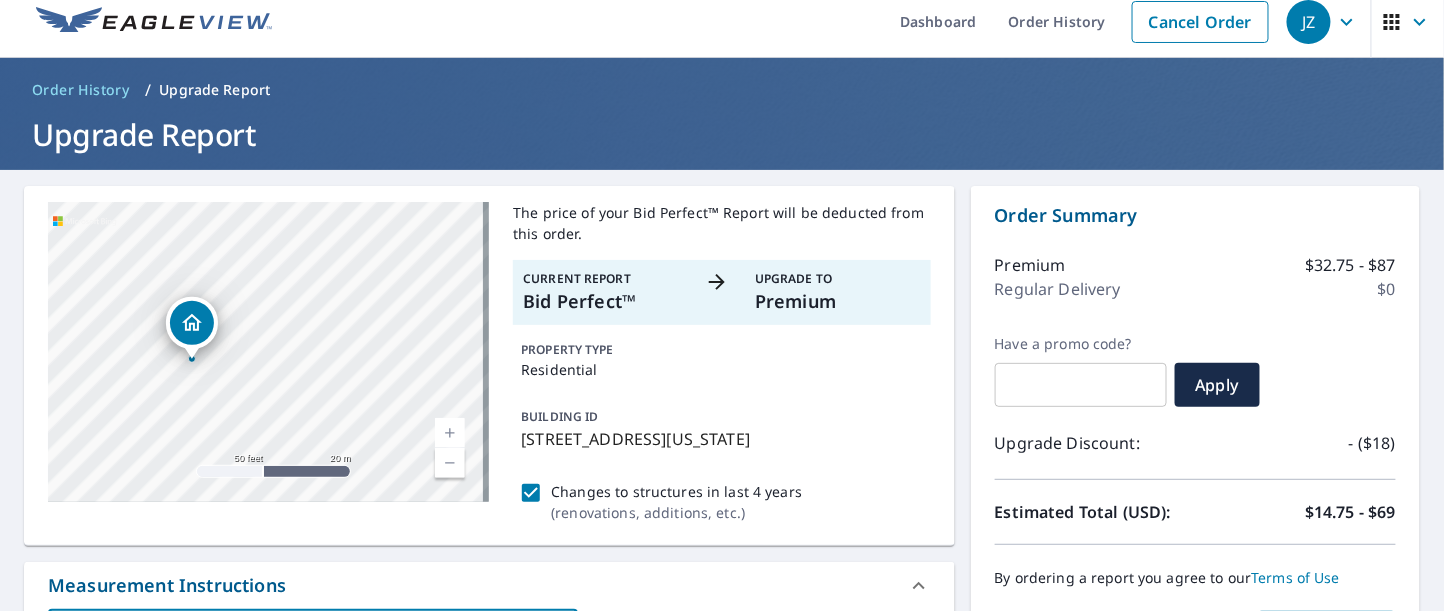 scroll, scrollTop: 0, scrollLeft: 0, axis: both 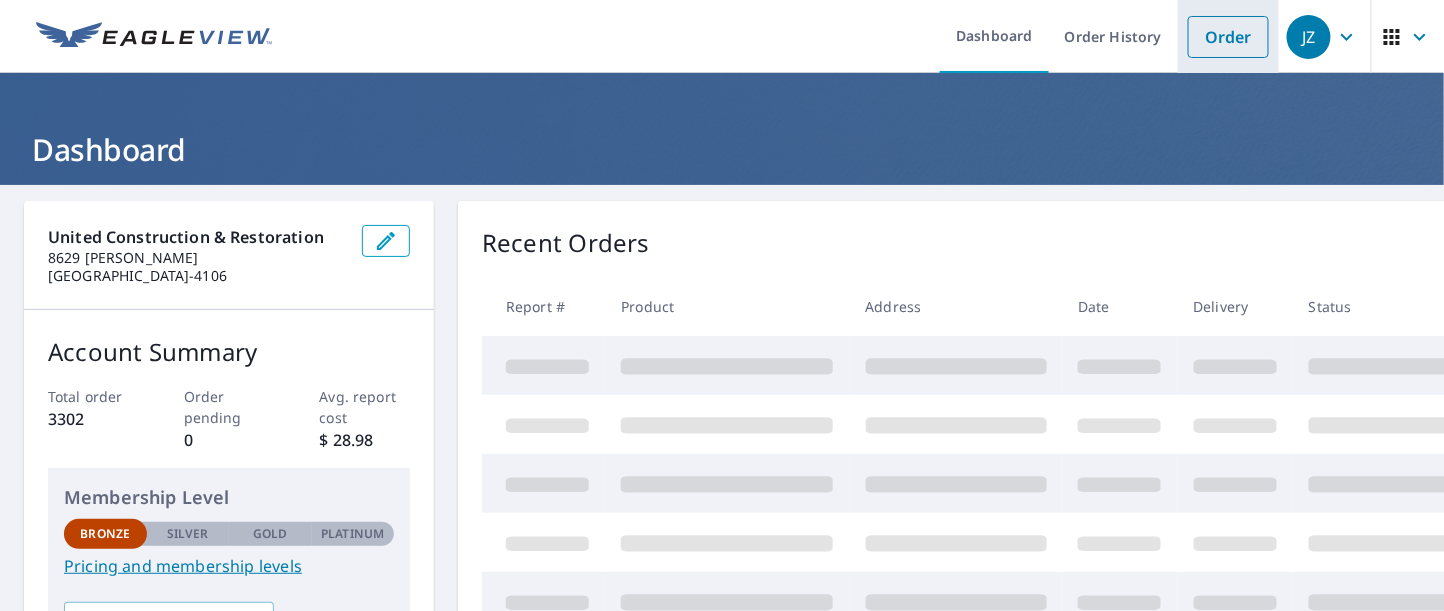 click on "Order" at bounding box center (1228, 37) 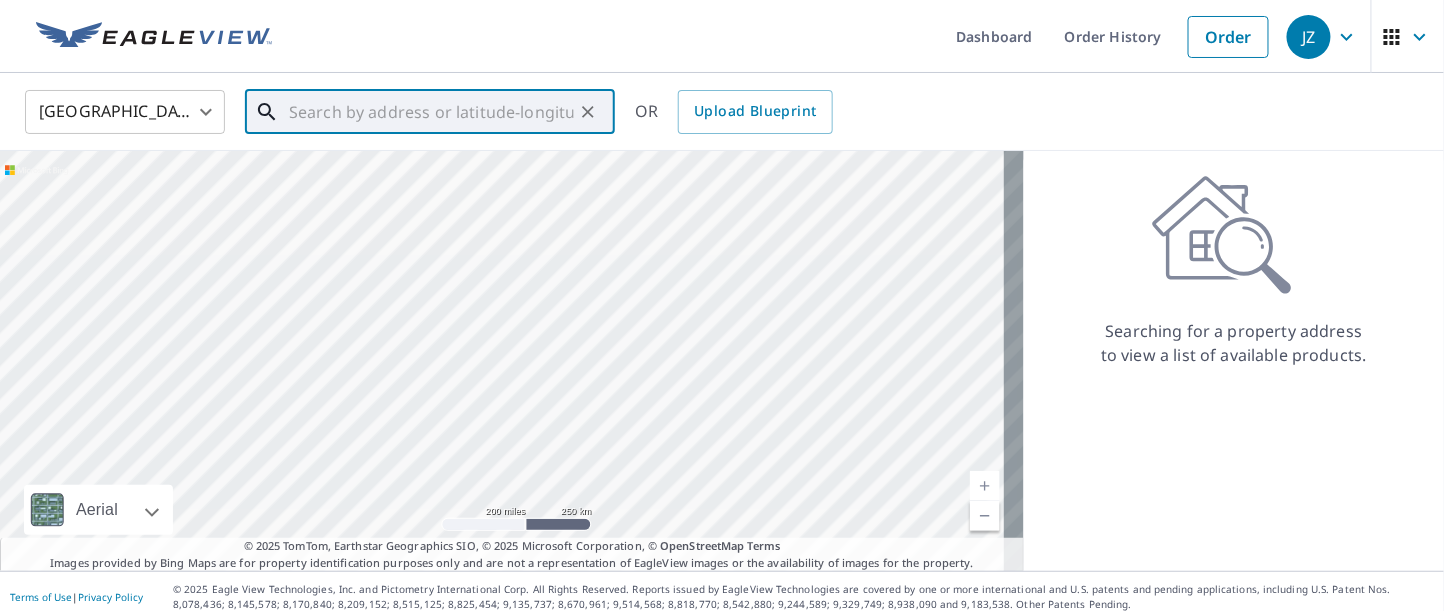click on "​" at bounding box center (430, 112) 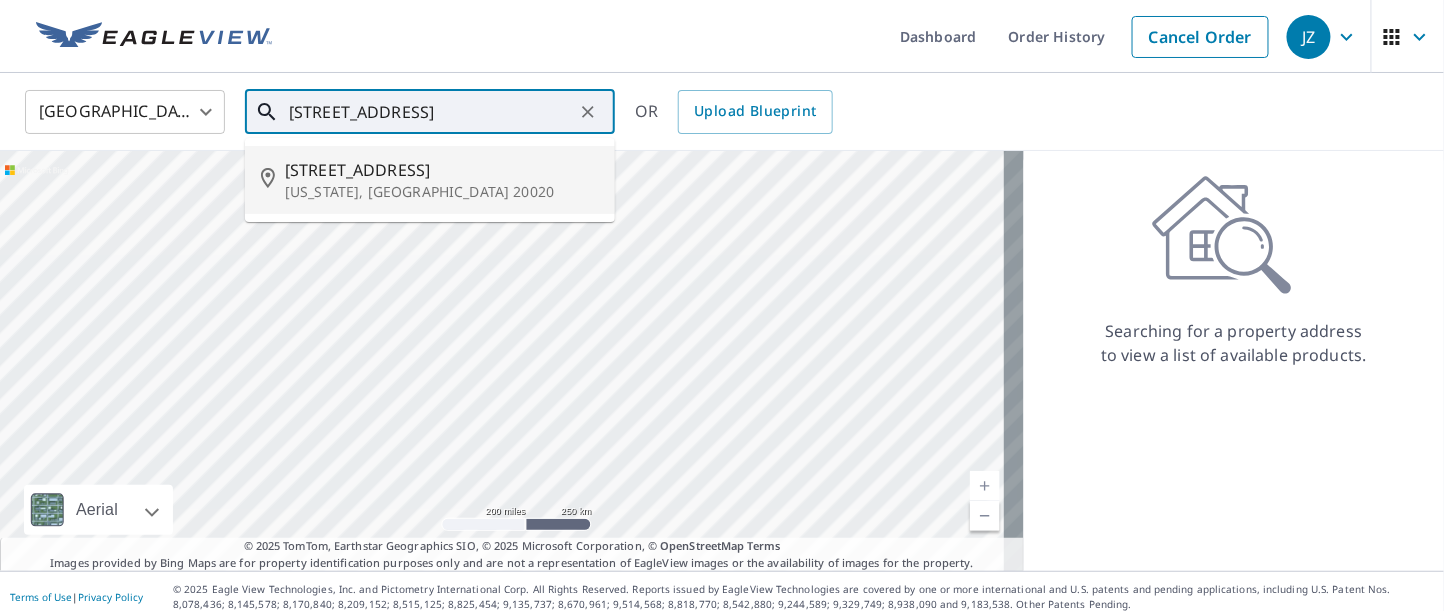 click on "2611 33rd St SE Washington, DC 20020" at bounding box center (430, 180) 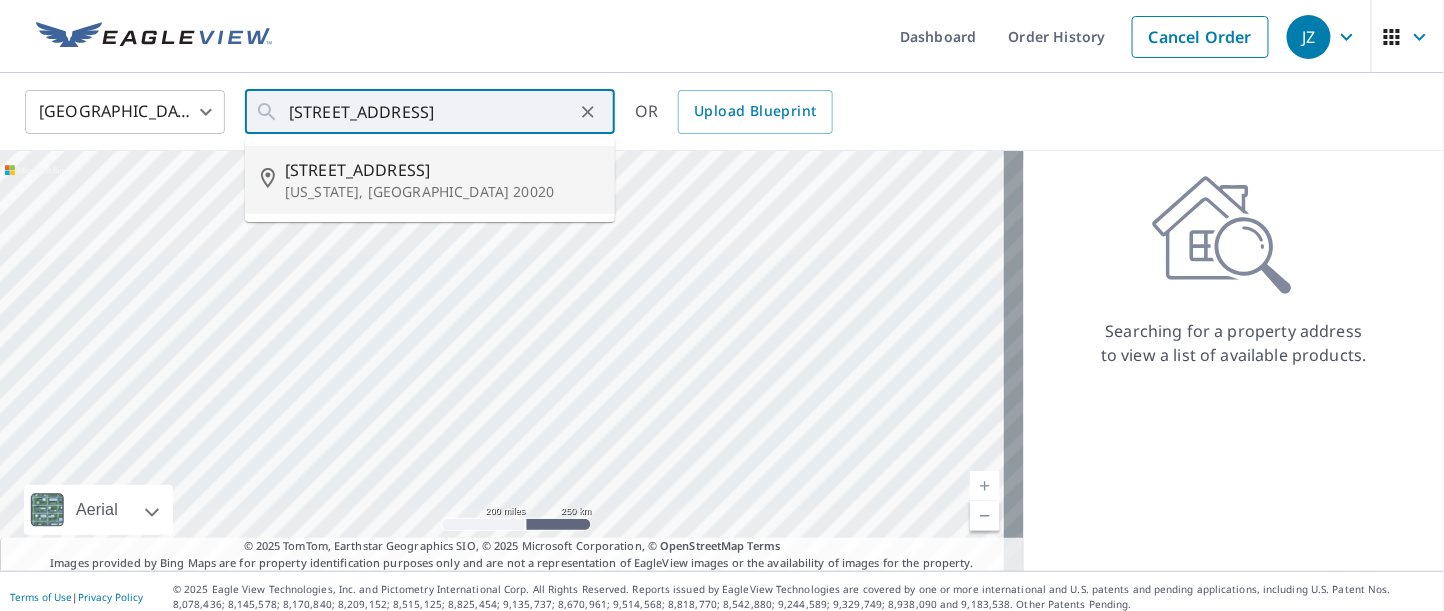 type on "2611 33rd St SE Washington, DC 20020" 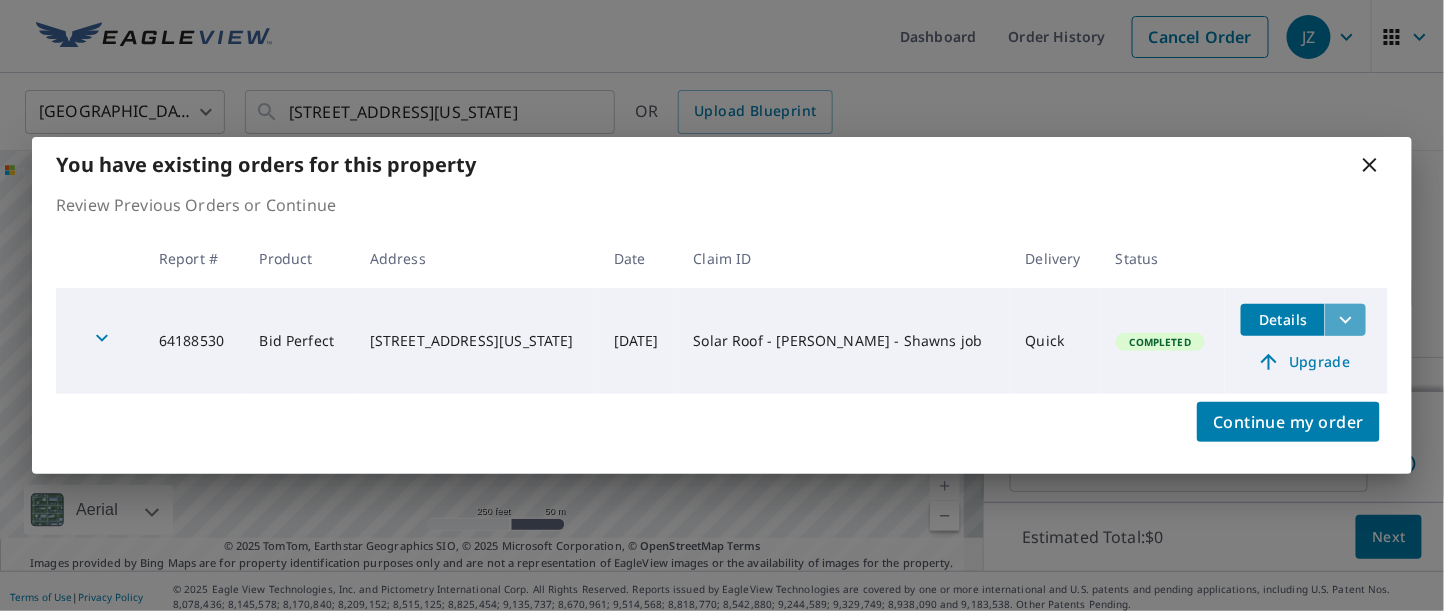click 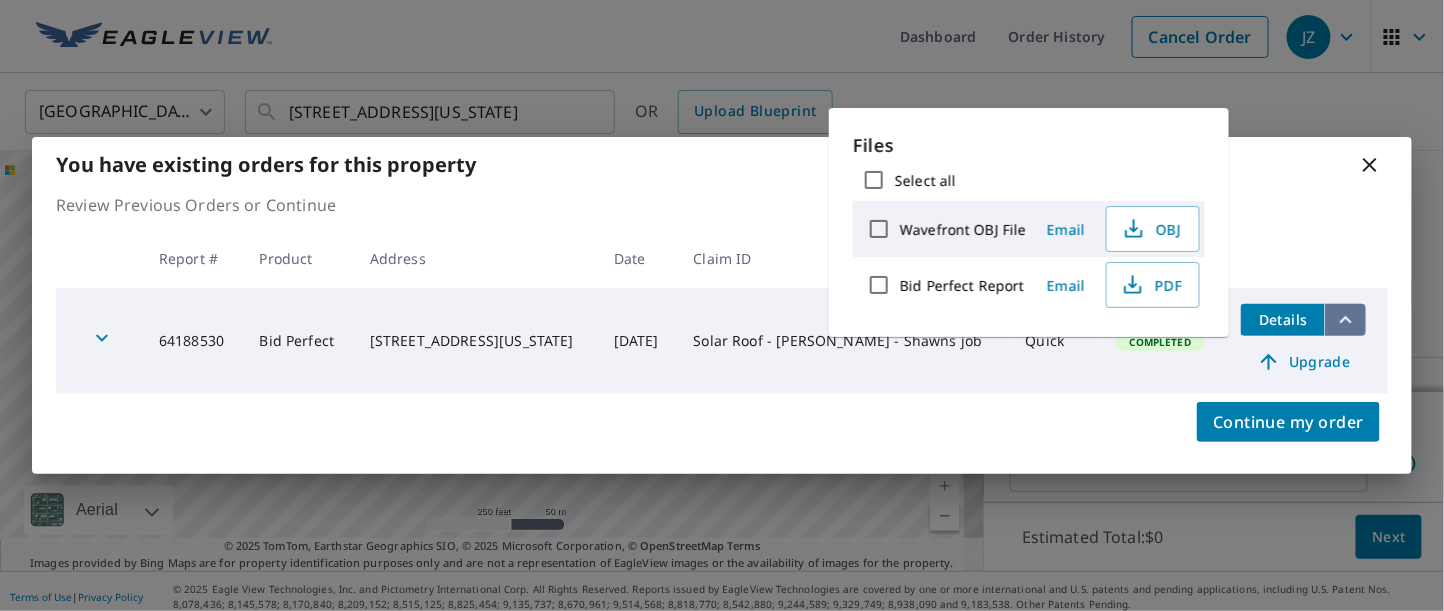click 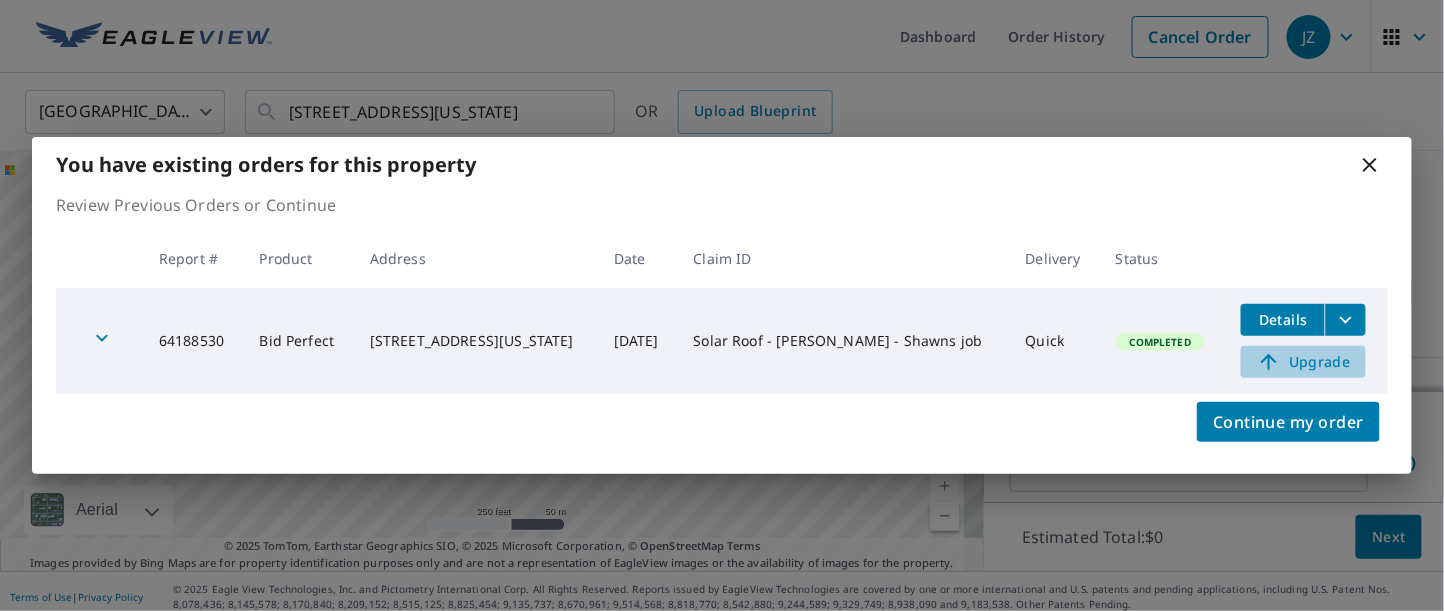 click on "Upgrade" at bounding box center [1303, 362] 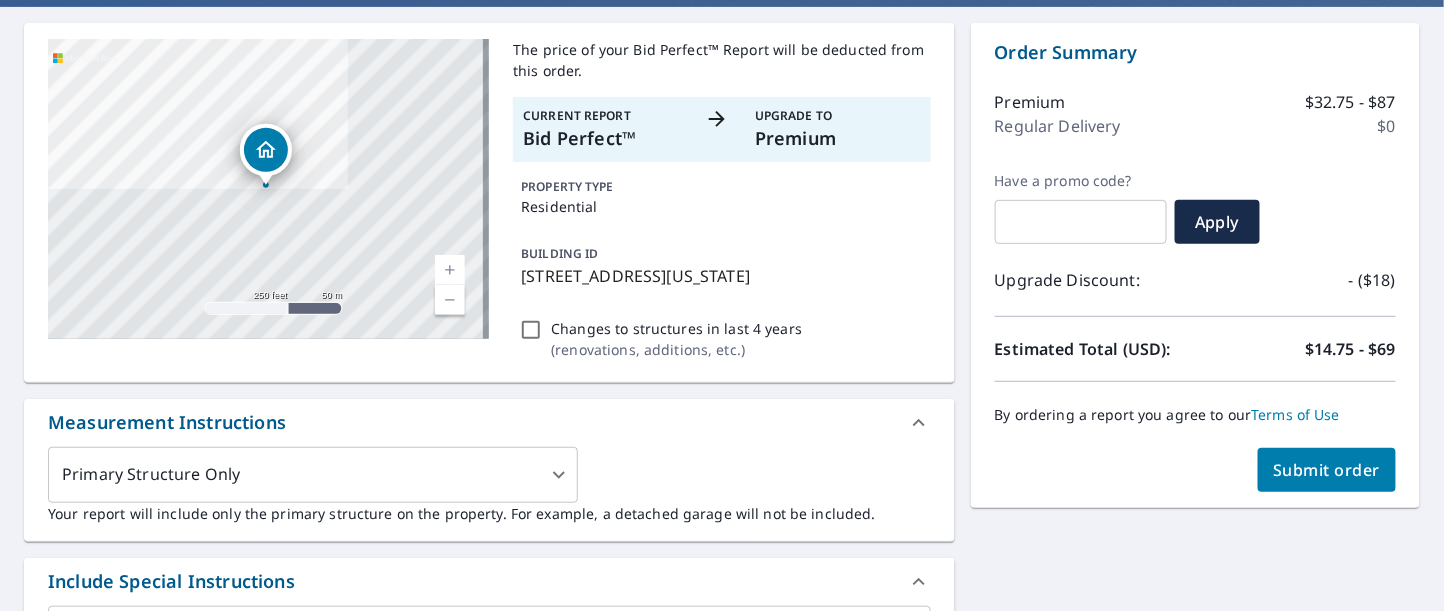 scroll, scrollTop: 243, scrollLeft: 0, axis: vertical 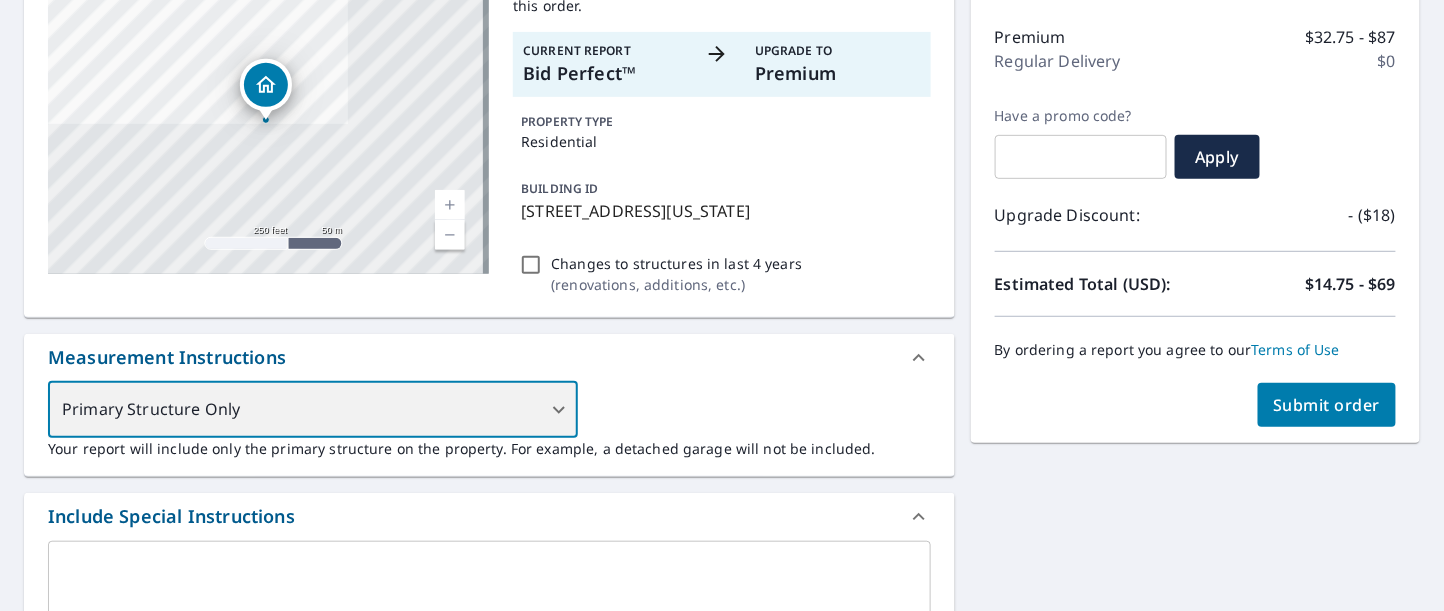 click on "Primary Structure Only" at bounding box center [313, 410] 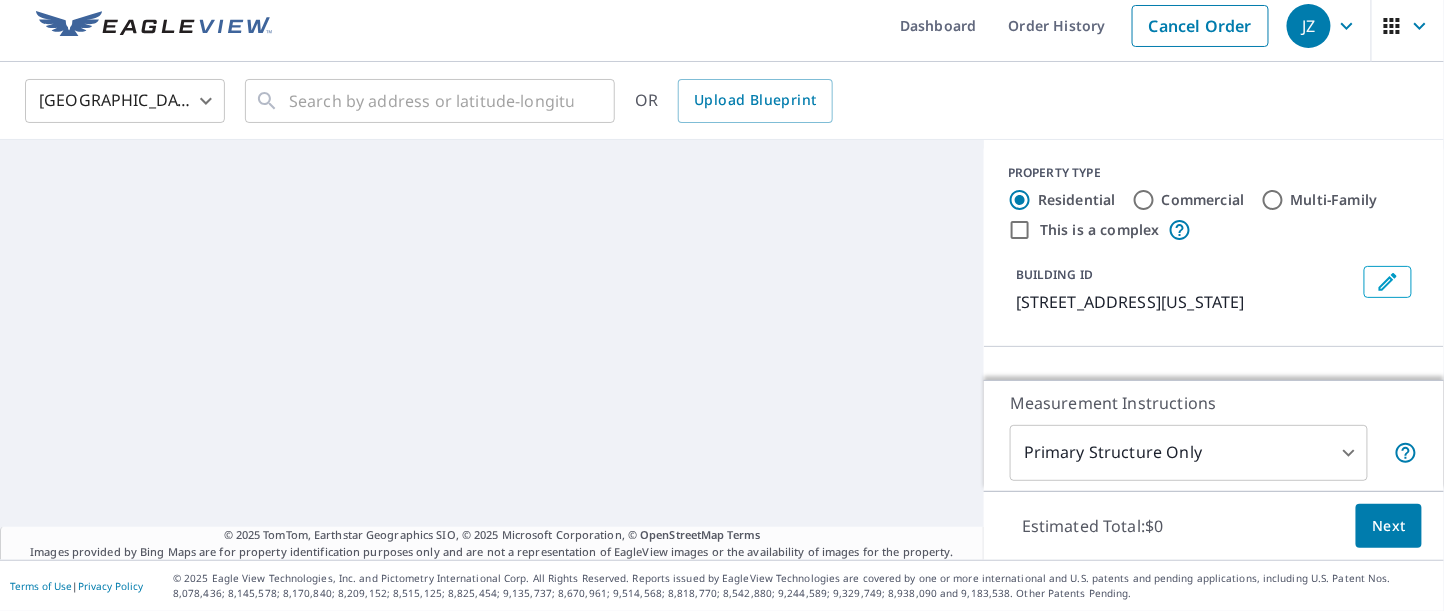 scroll, scrollTop: 10, scrollLeft: 0, axis: vertical 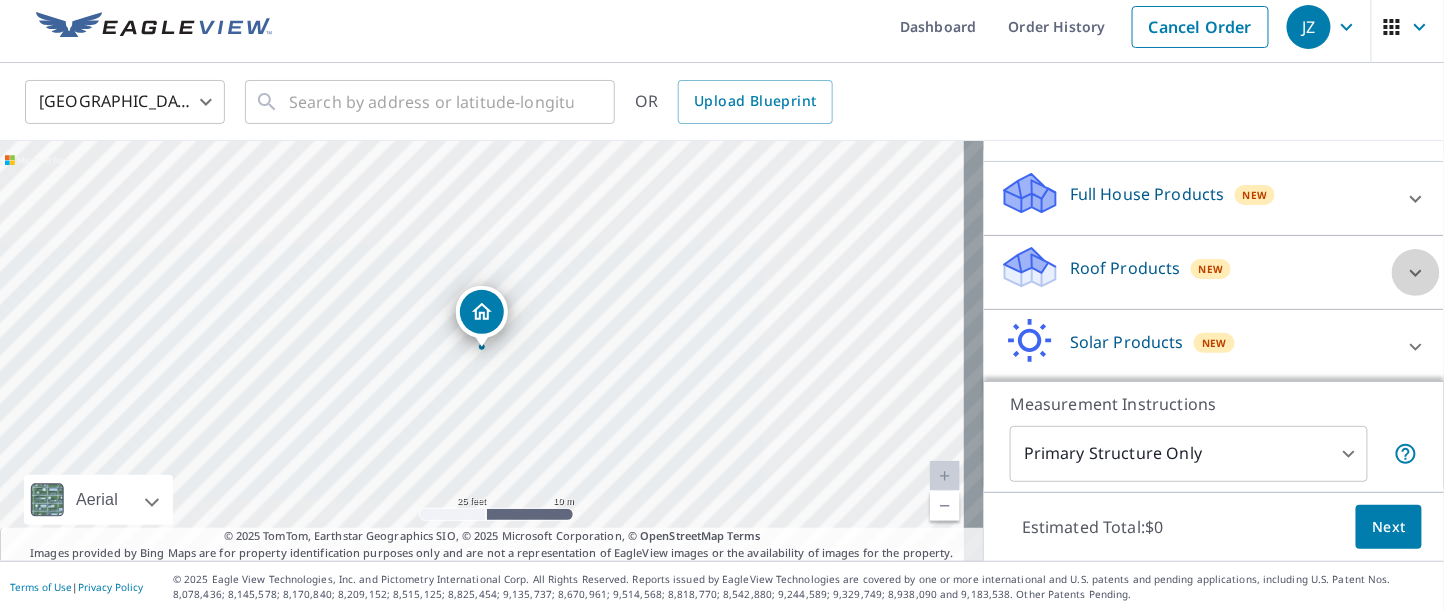 click 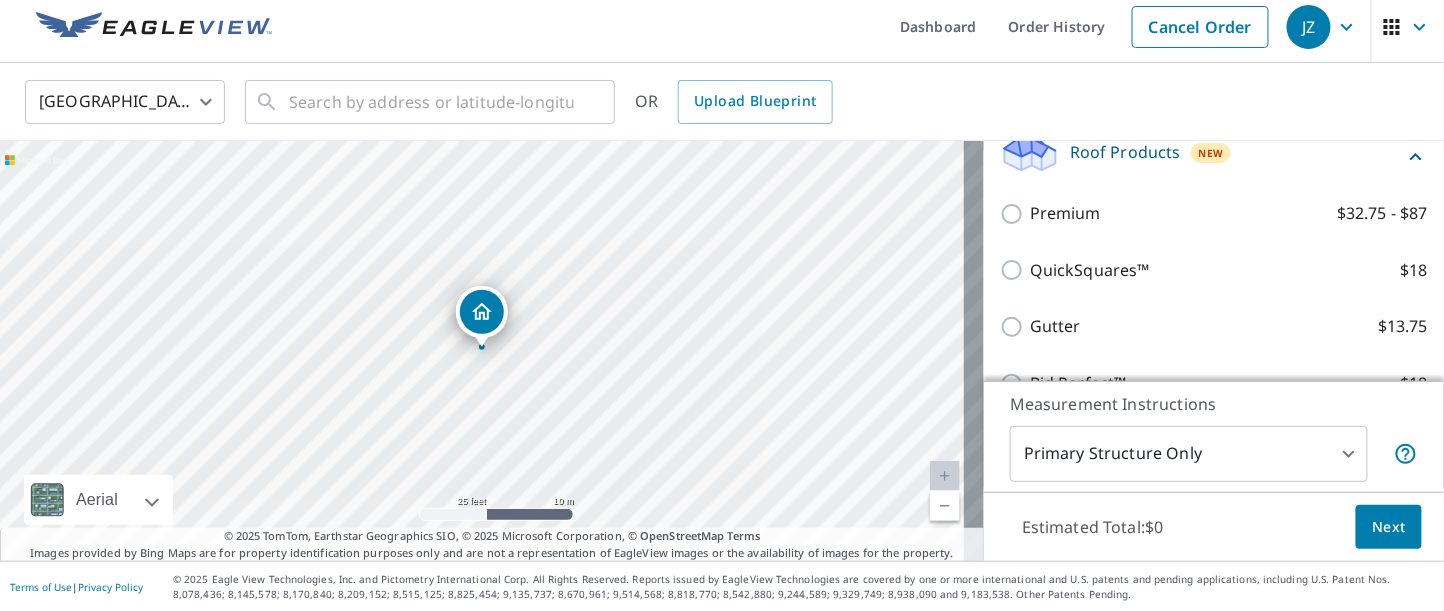 scroll, scrollTop: 341, scrollLeft: 0, axis: vertical 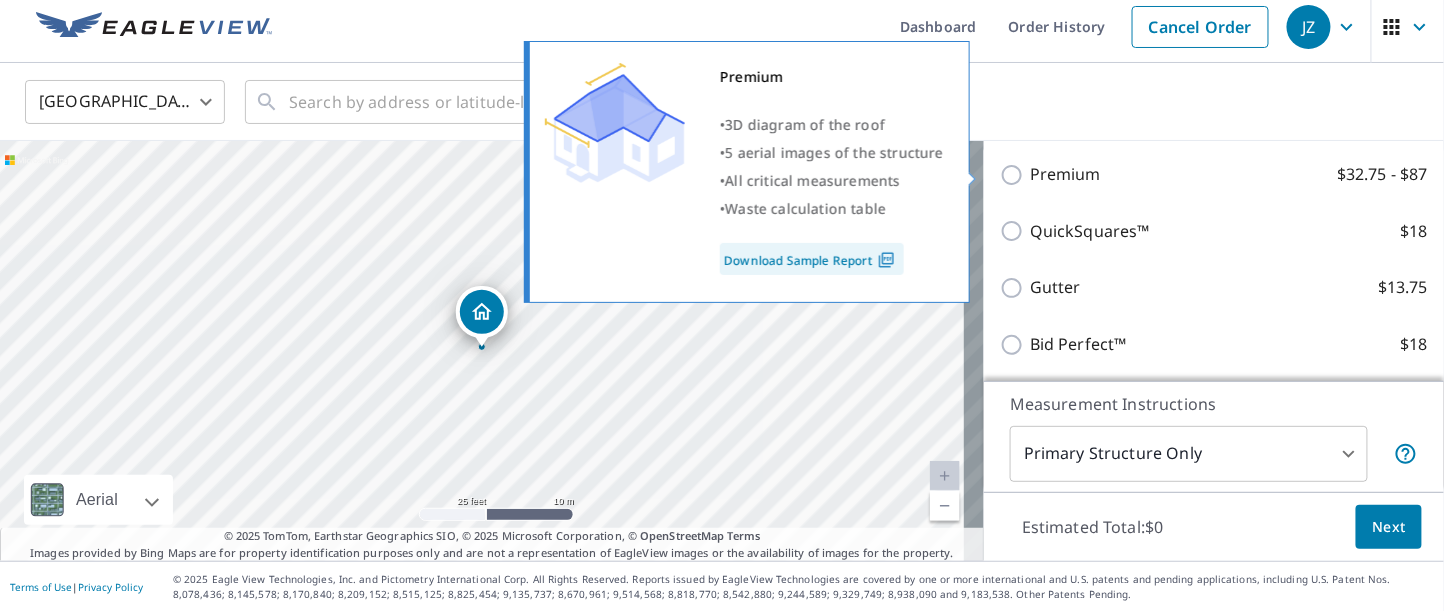 click on "Premium $32.75 - $87" at bounding box center [1015, 175] 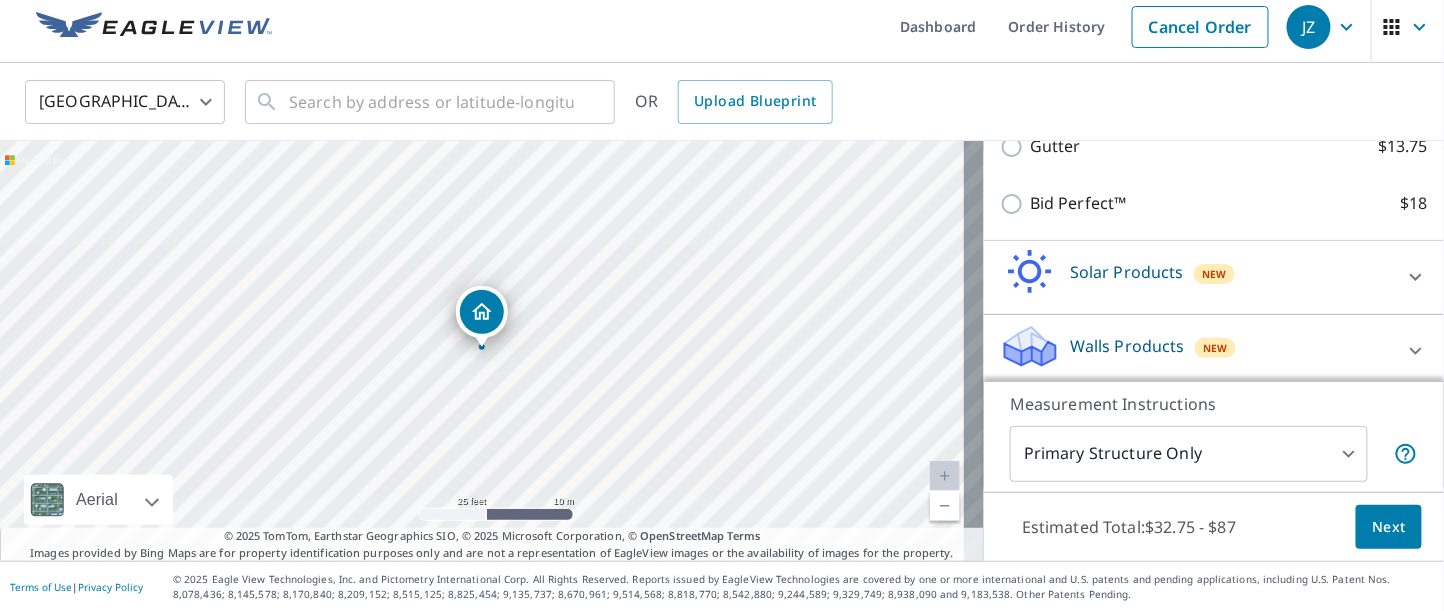 scroll, scrollTop: 554, scrollLeft: 0, axis: vertical 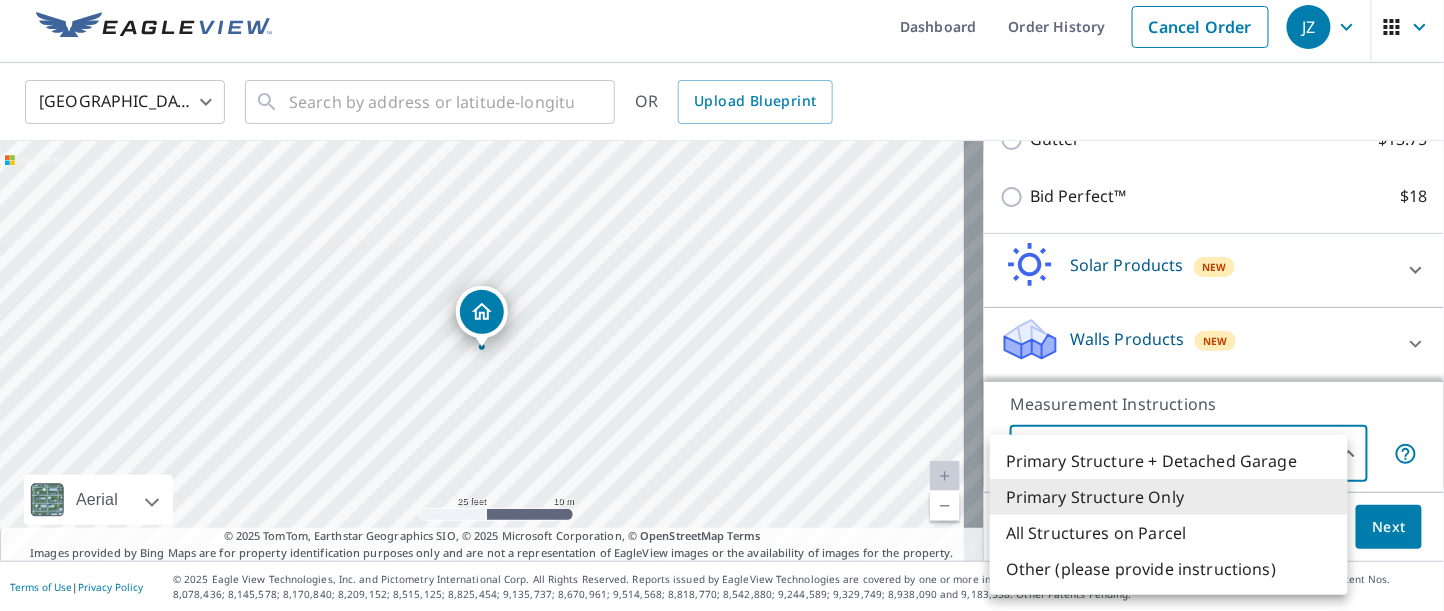 click on "JZ JZ
Dashboard Order History Cancel Order JZ United States US ​ ​ OR Upload Blueprint 2611 33rd St SE Washington, DC 20020 Aerial Road A standard road map Aerial A detailed look from above Labels Labels 25 feet 10 m © 2025 TomTom, © Vexcel Imaging, © 2025 Microsoft Corporation,  © OpenStreetMap Terms © 2025 TomTom, Earthstar Geographics SIO, © 2025 Microsoft Corporation, ©   OpenStreetMap   Terms Images provided by Bing Maps are for property identification purposes only and are not a representation of EagleView images or the availability of images for the property. PROPERTY TYPE Residential Commercial Multi-Family This is a complex BUILDING ID 2611 33rd St SE, Washington, DC, 20020 Full House Products New Full House™ $105 Roof Products New Premium with Regular Delivery Premium $32.75 - $87 Delivery Regular $0 8 ​ QuickSquares™ $18 Gutter $13.75 Bid Perfect™ $18 Solar Products New Inform Essentials+ $63.25 Inform Advanced $79 TrueDesign for Sales $30 TrueDesign for Planning $105.5 New" at bounding box center (722, 305) 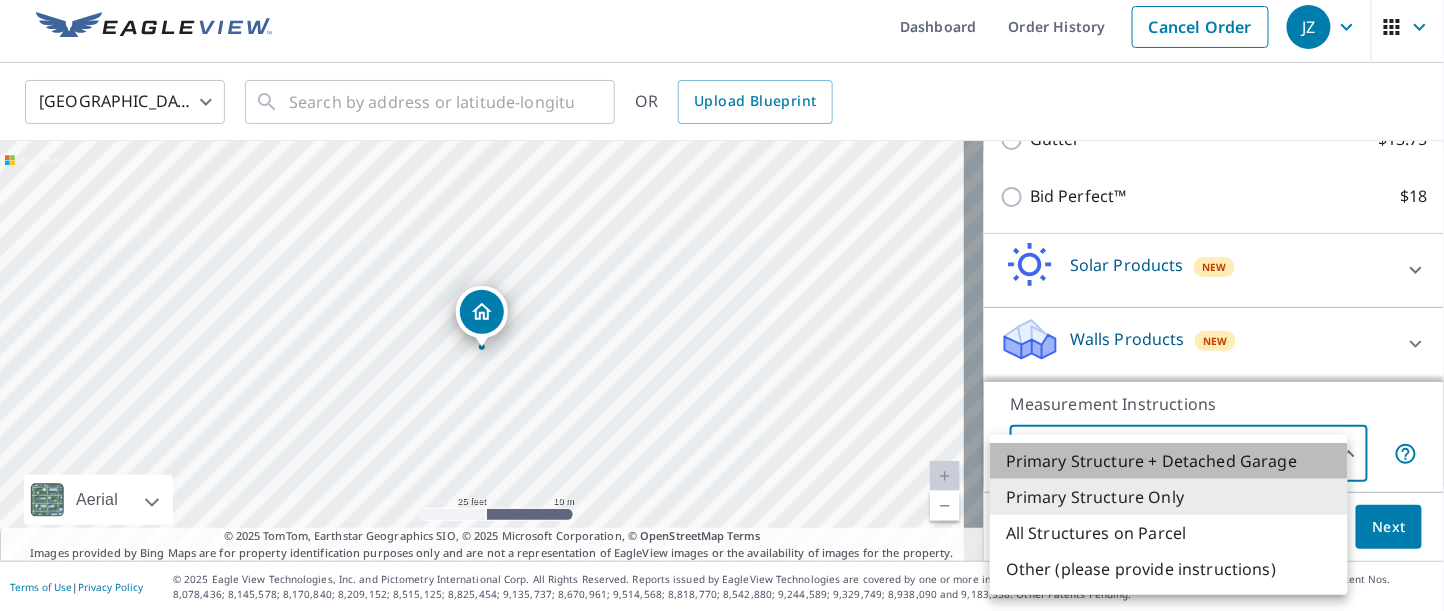 click on "Primary Structure + Detached Garage" at bounding box center (1169, 461) 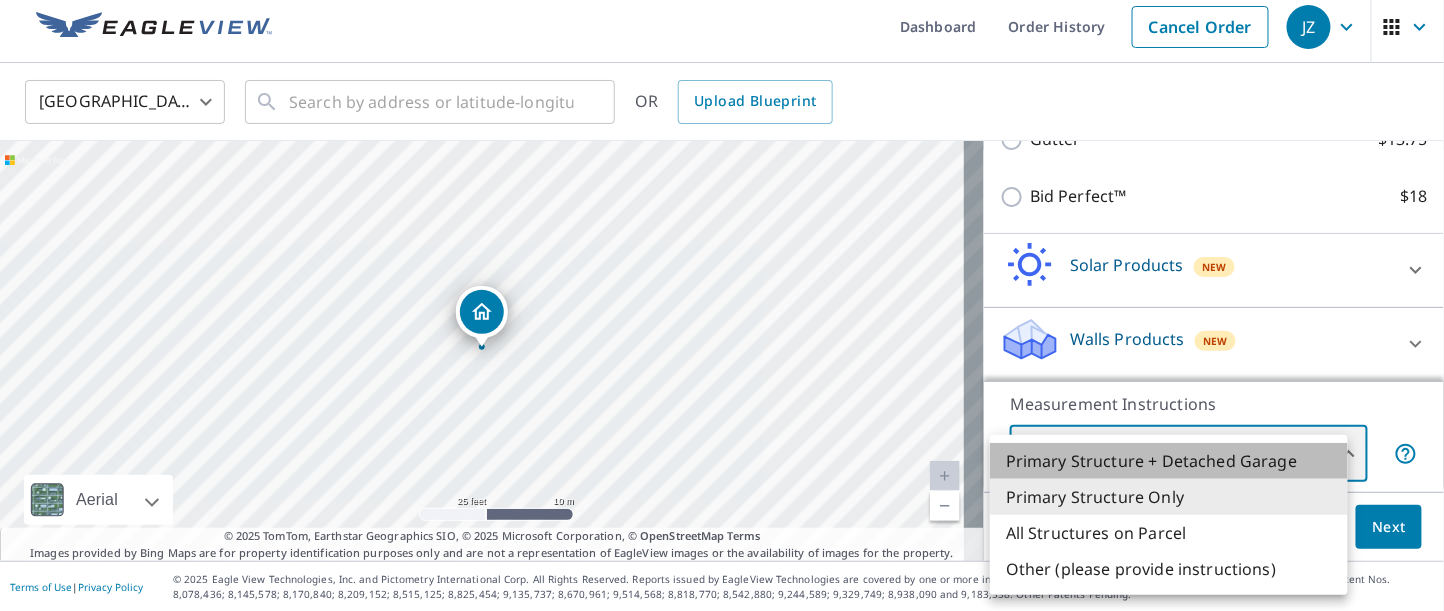 type on "1" 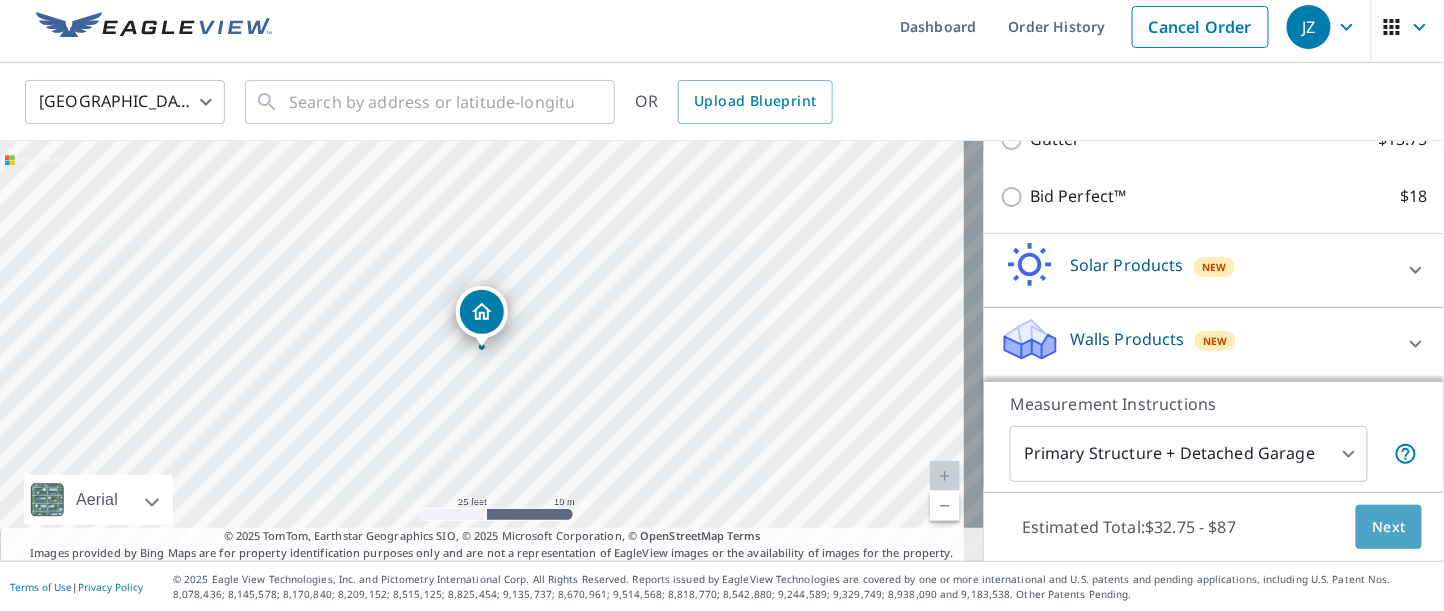 click on "Next" at bounding box center (1389, 527) 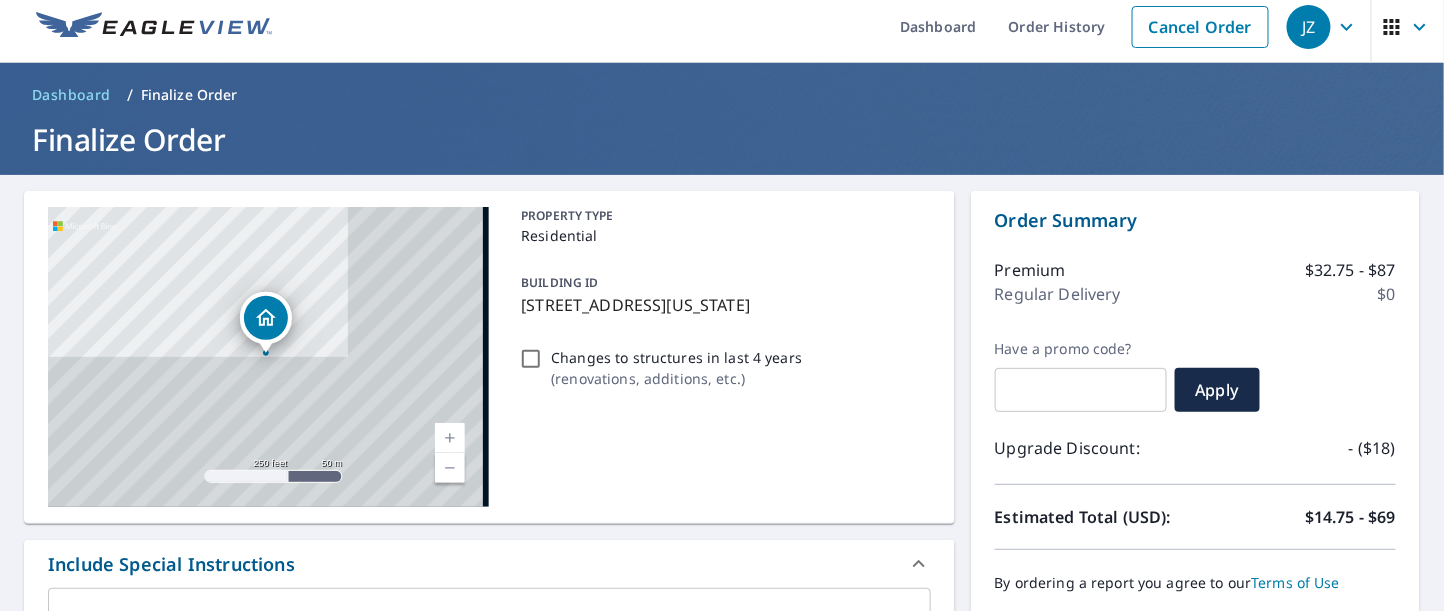 scroll, scrollTop: 145, scrollLeft: 0, axis: vertical 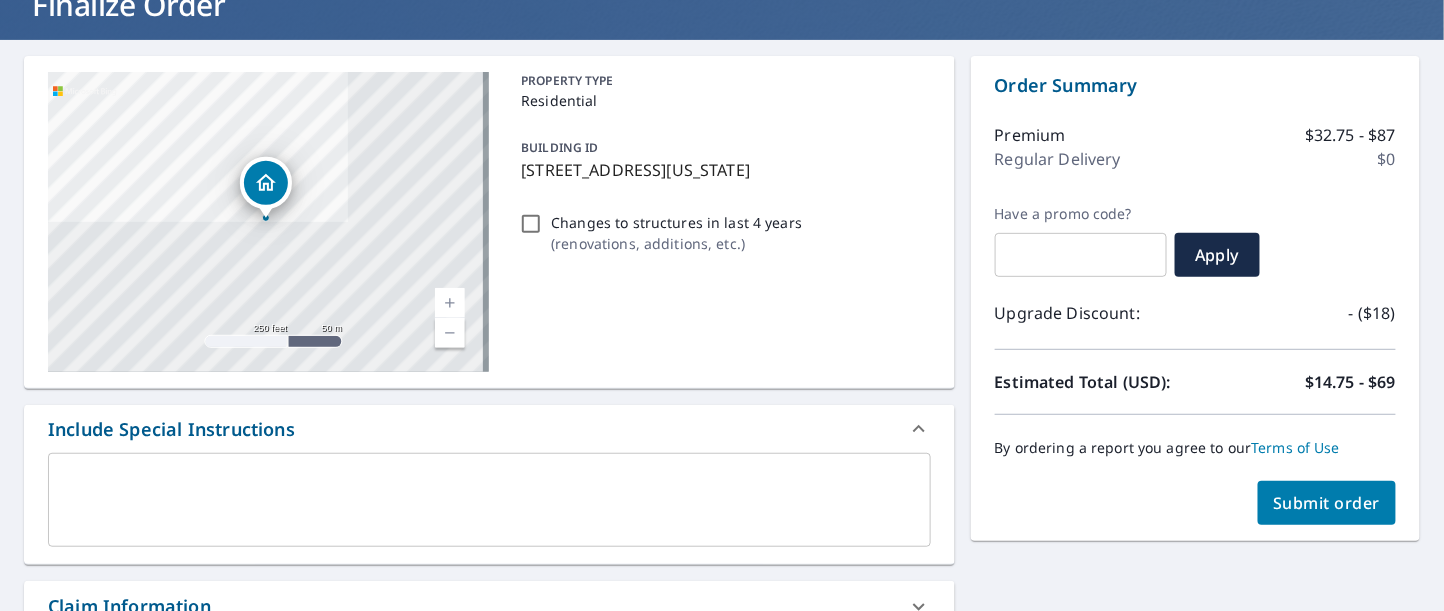 click on "Changes to structures in last 4 years ( renovations, additions, etc. )" at bounding box center [531, 224] 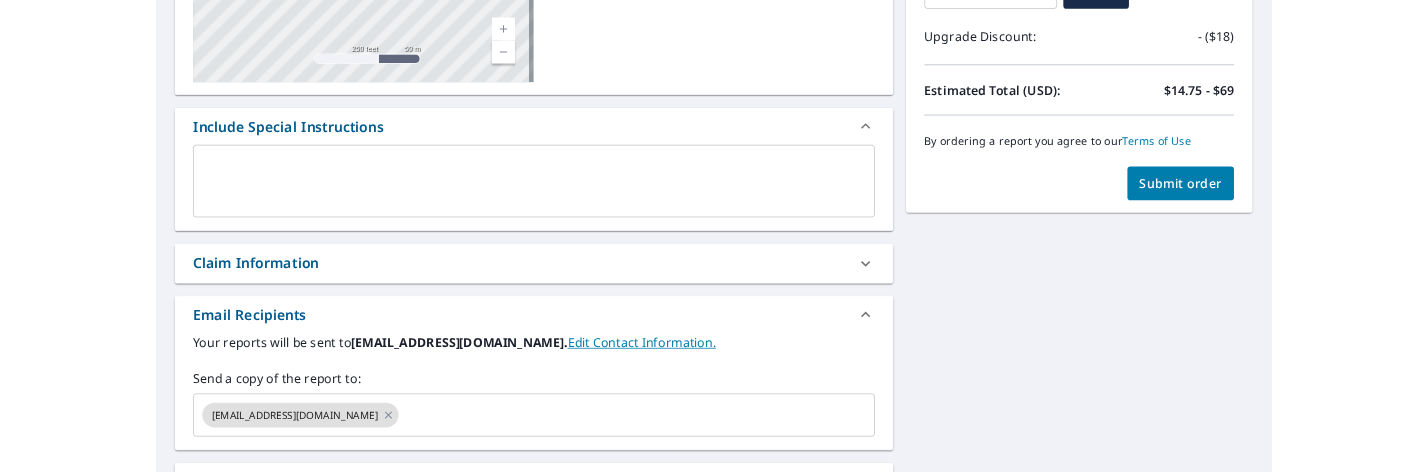 scroll, scrollTop: 403, scrollLeft: 0, axis: vertical 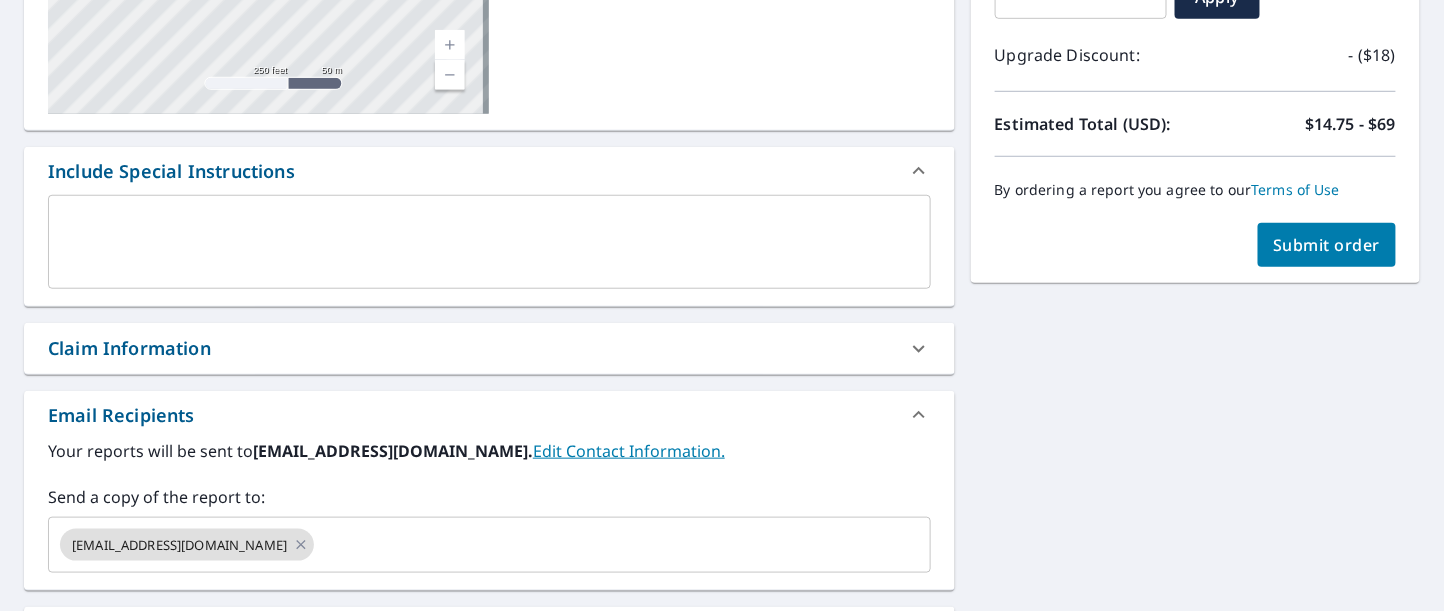 click on "Claim Information" at bounding box center (471, 348) 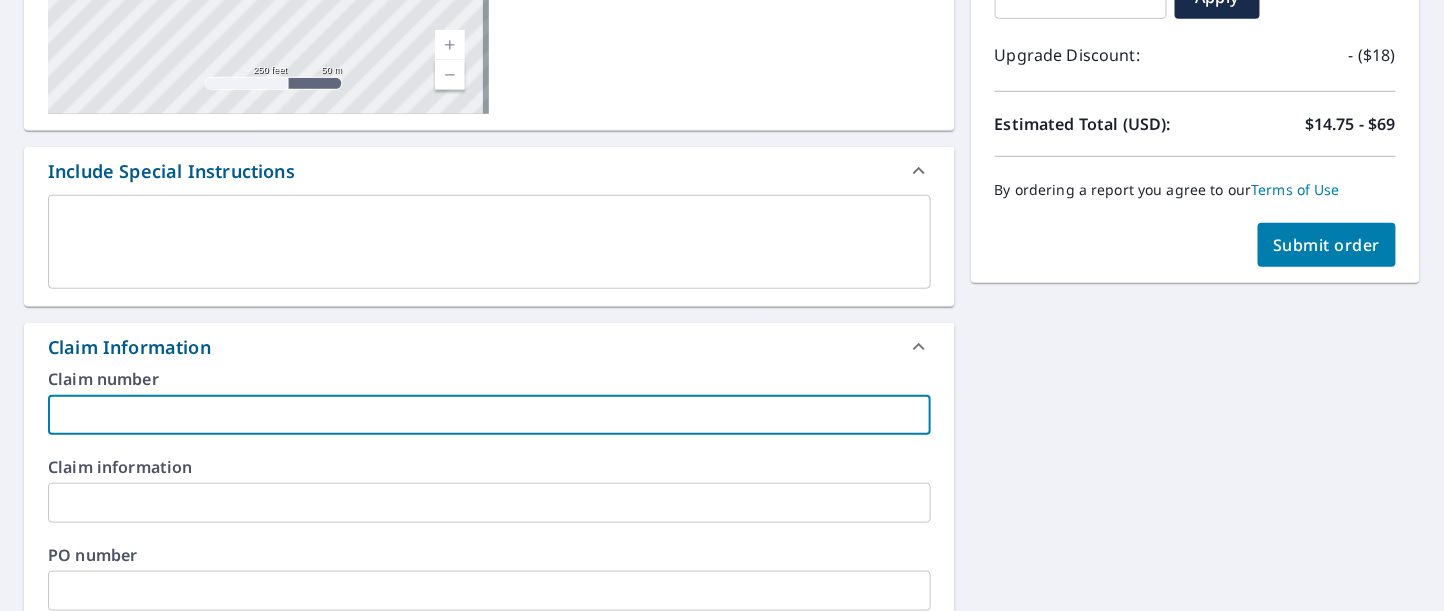 click at bounding box center (489, 415) 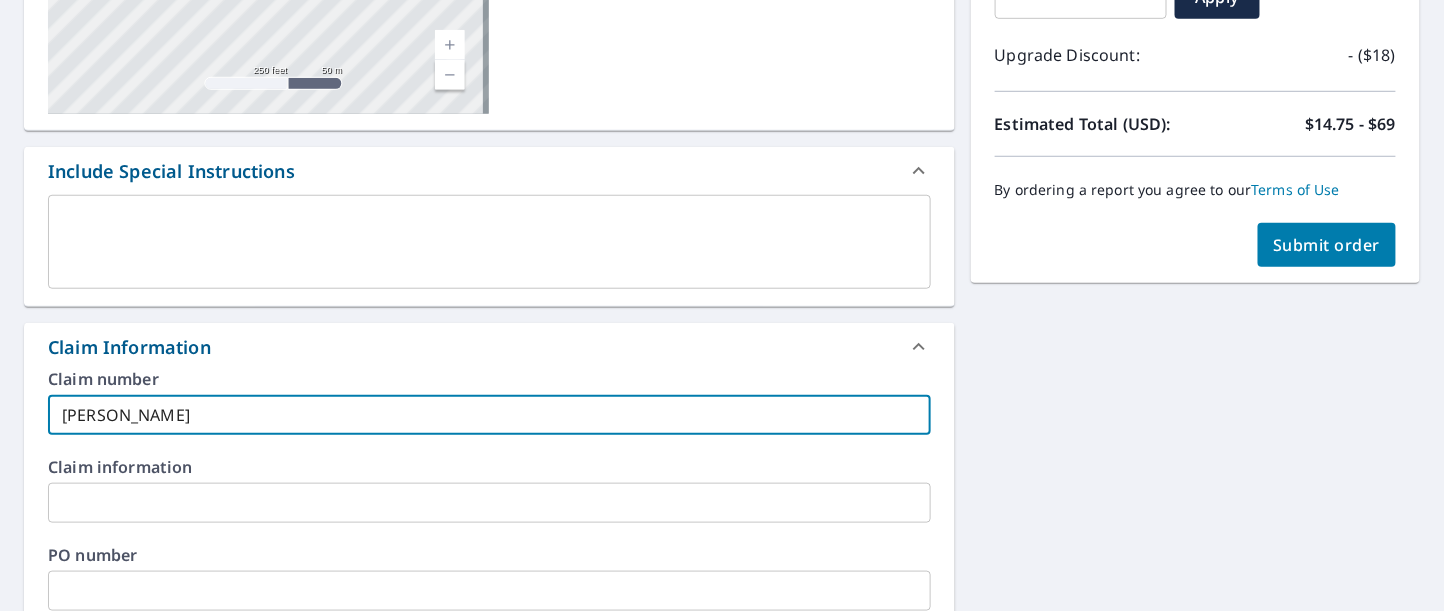 type on "Gibson" 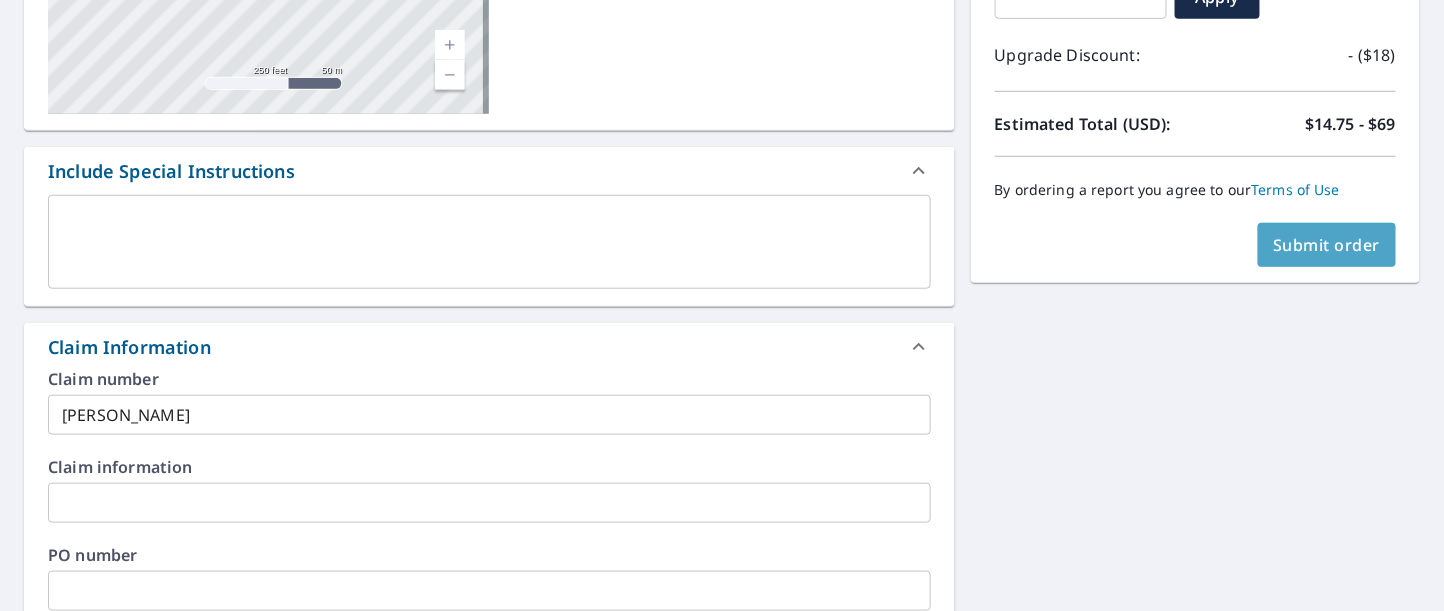 click on "Submit order" at bounding box center [1327, 245] 